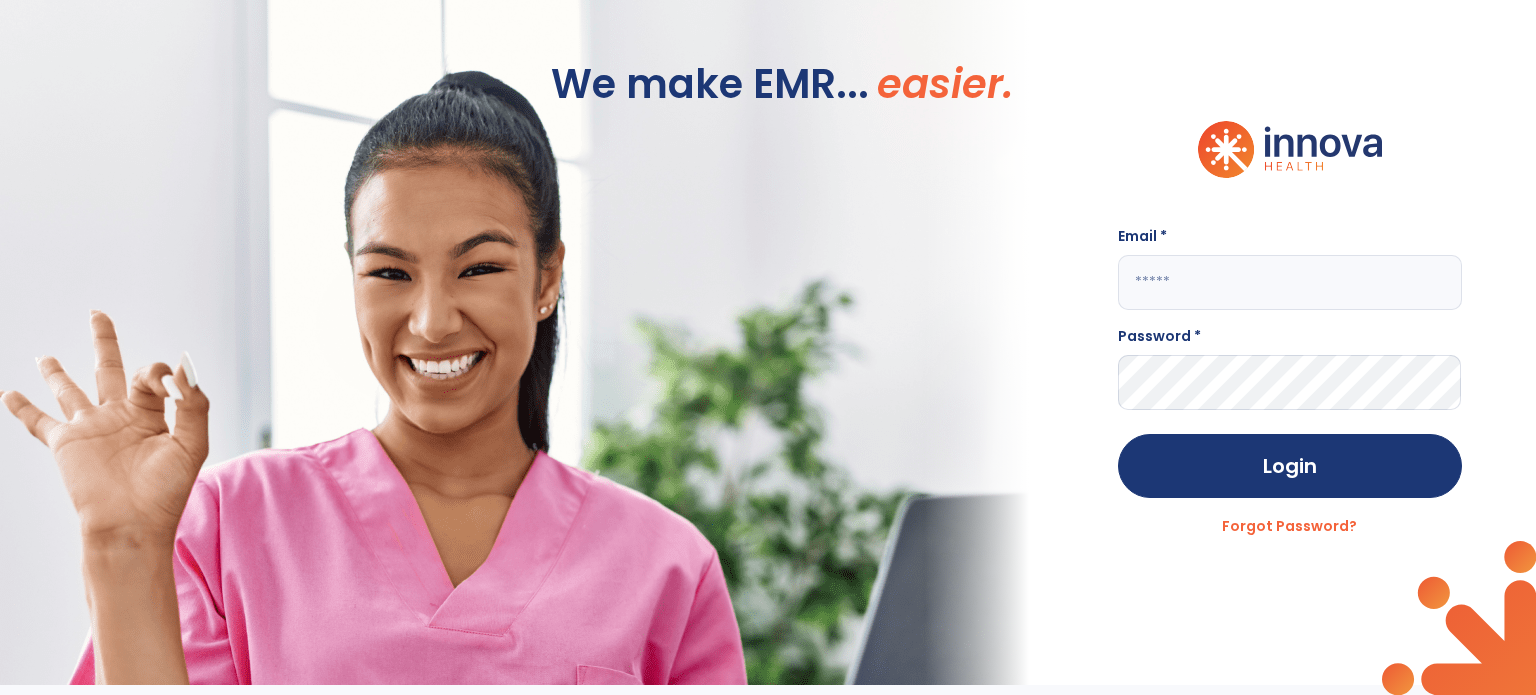 scroll, scrollTop: 0, scrollLeft: 0, axis: both 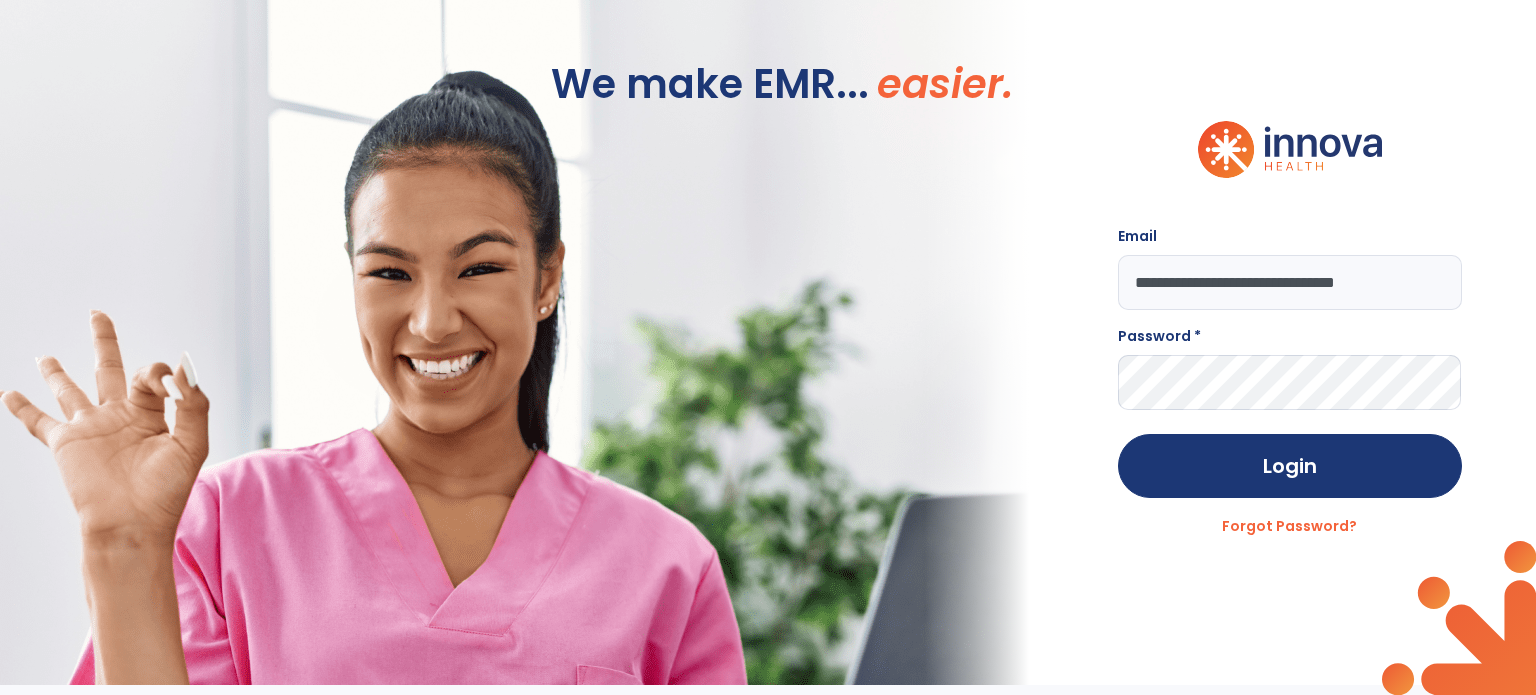 type on "**********" 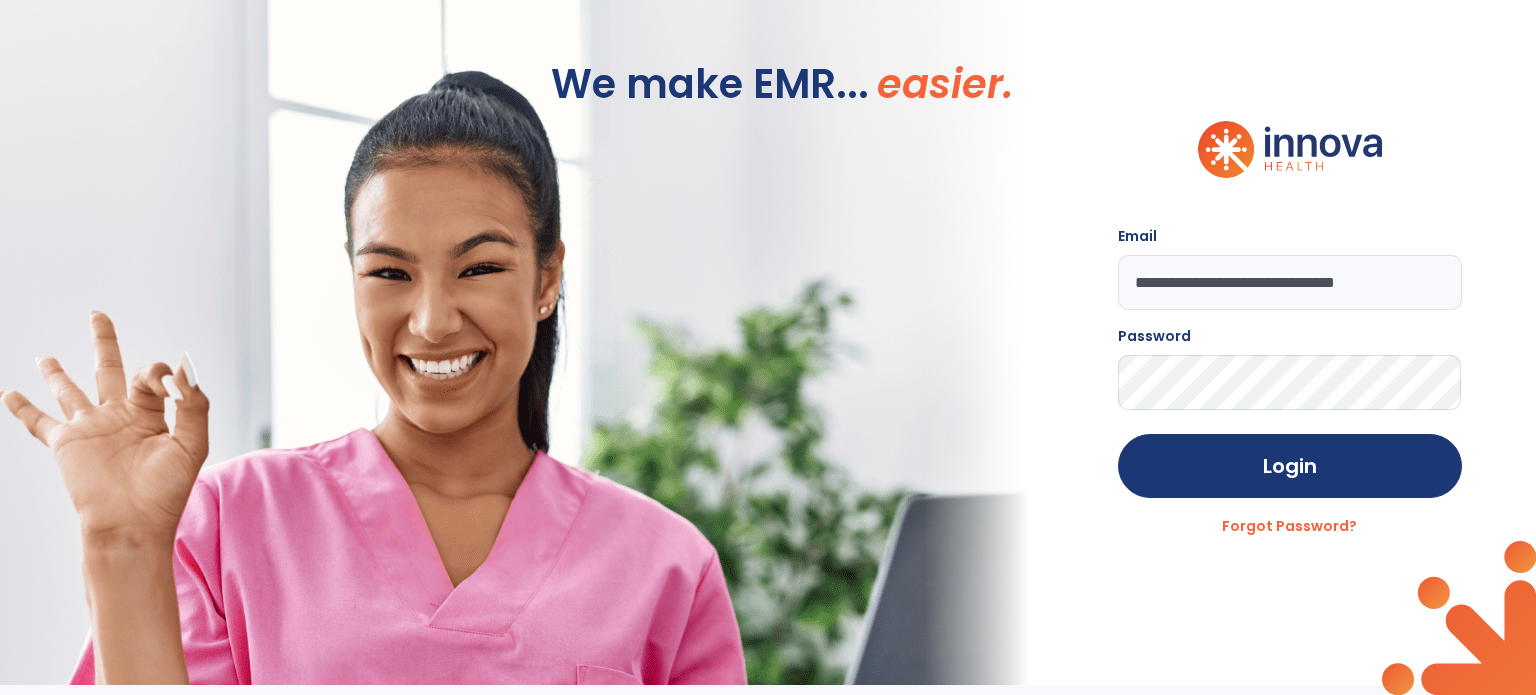 click on "Login" 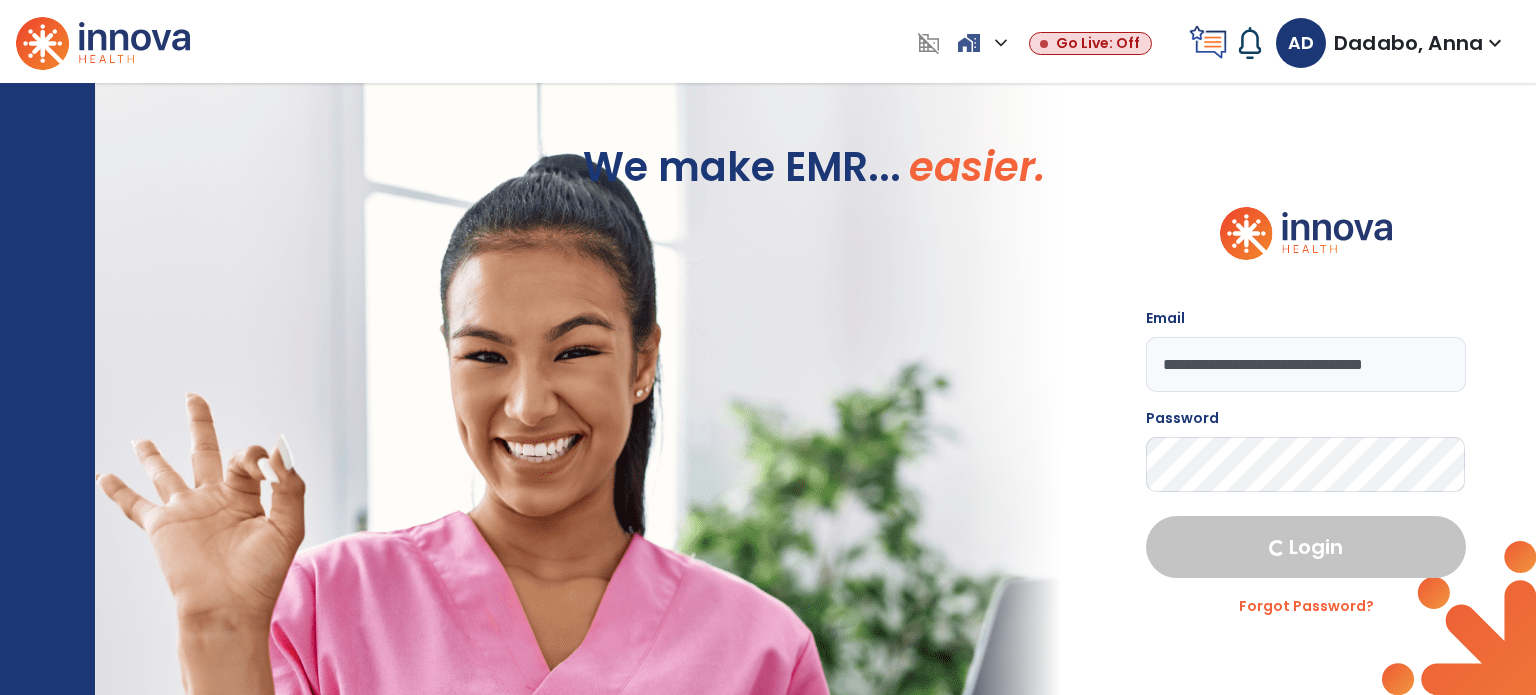 select on "****" 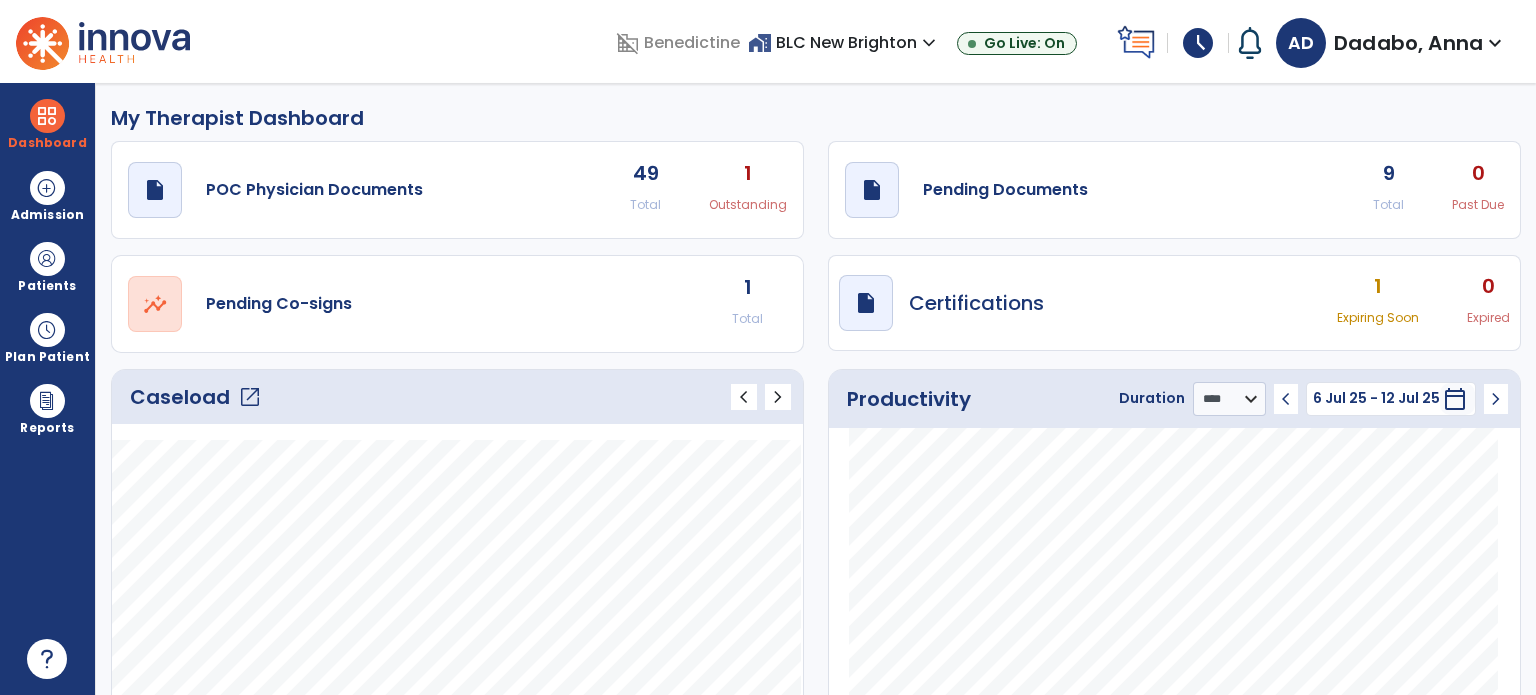 click on "open_in_new" 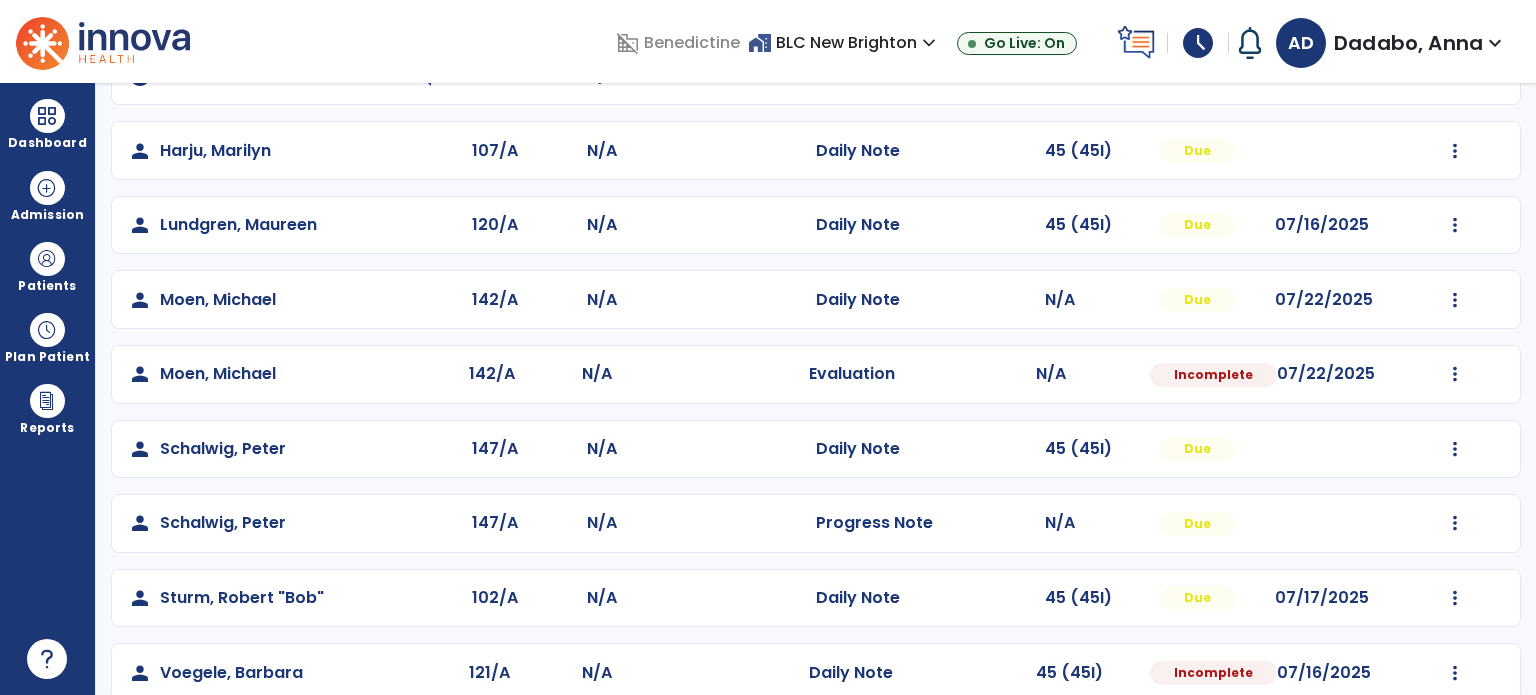 scroll, scrollTop: 317, scrollLeft: 0, axis: vertical 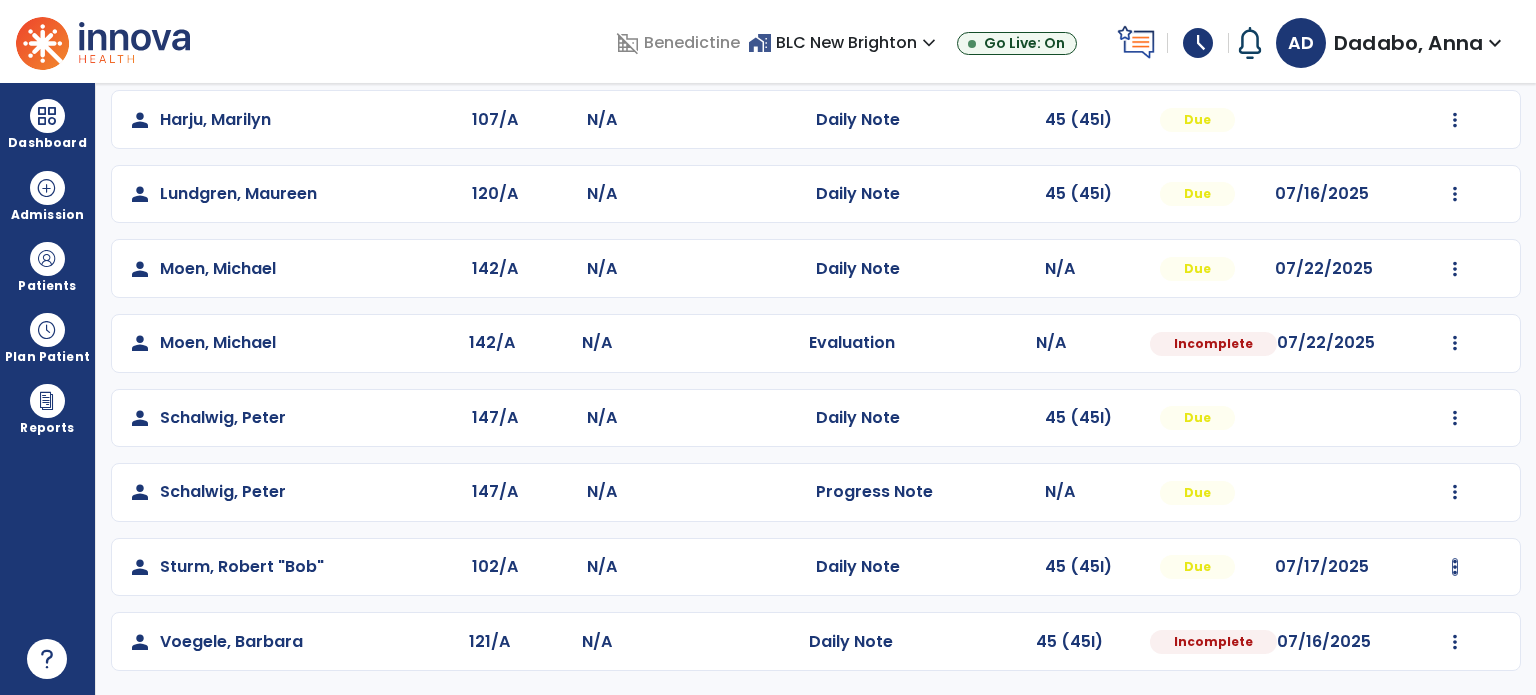 click on "Mark Visit As Complete   Reset Note   Open Document   G + C Mins" 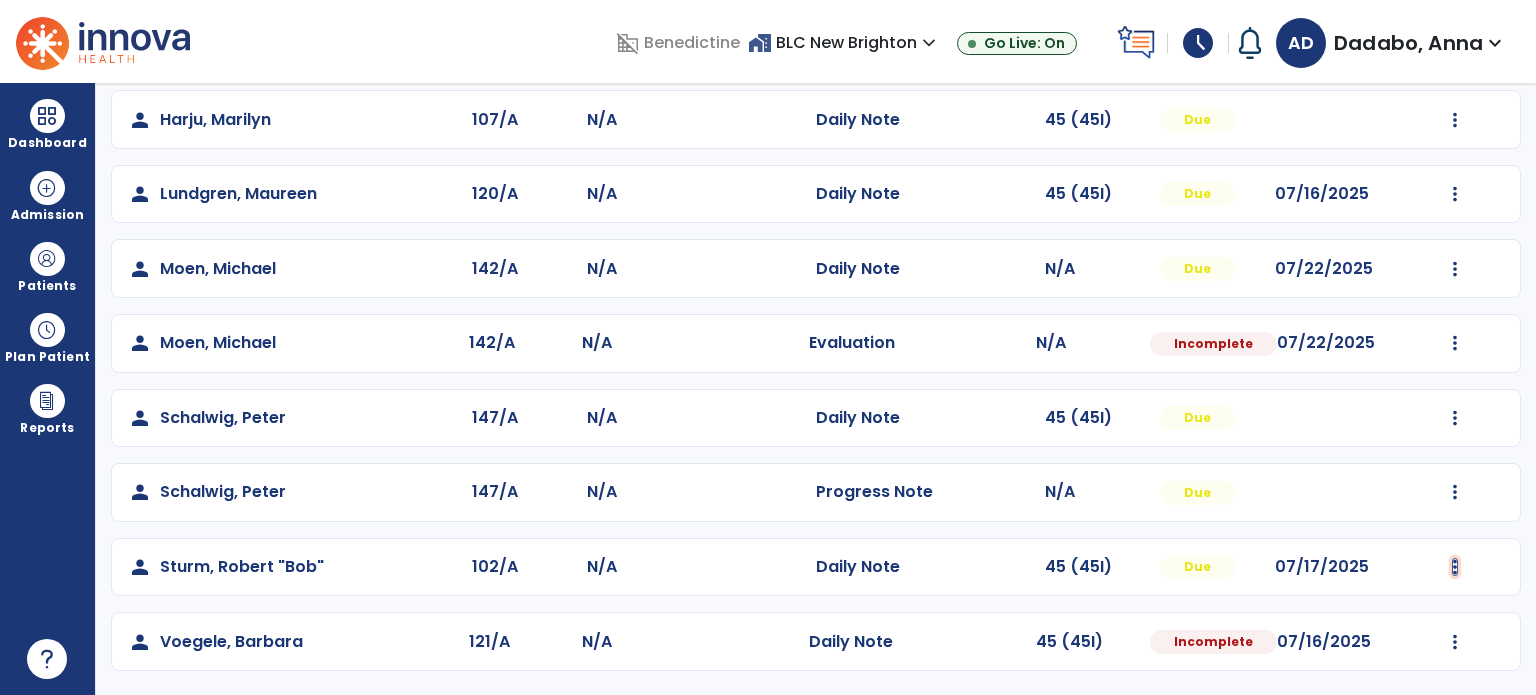 click at bounding box center (1455, -29) 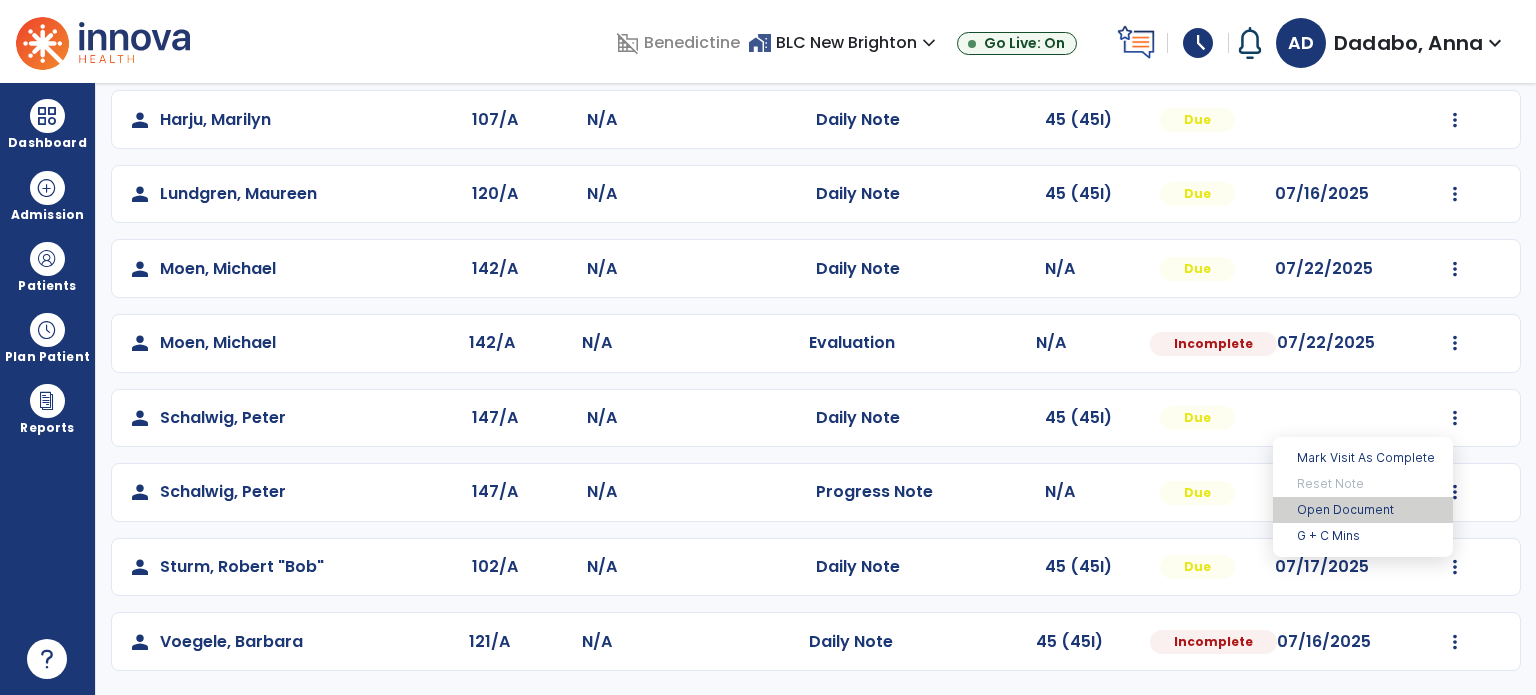 click on "Open Document" at bounding box center [1363, 510] 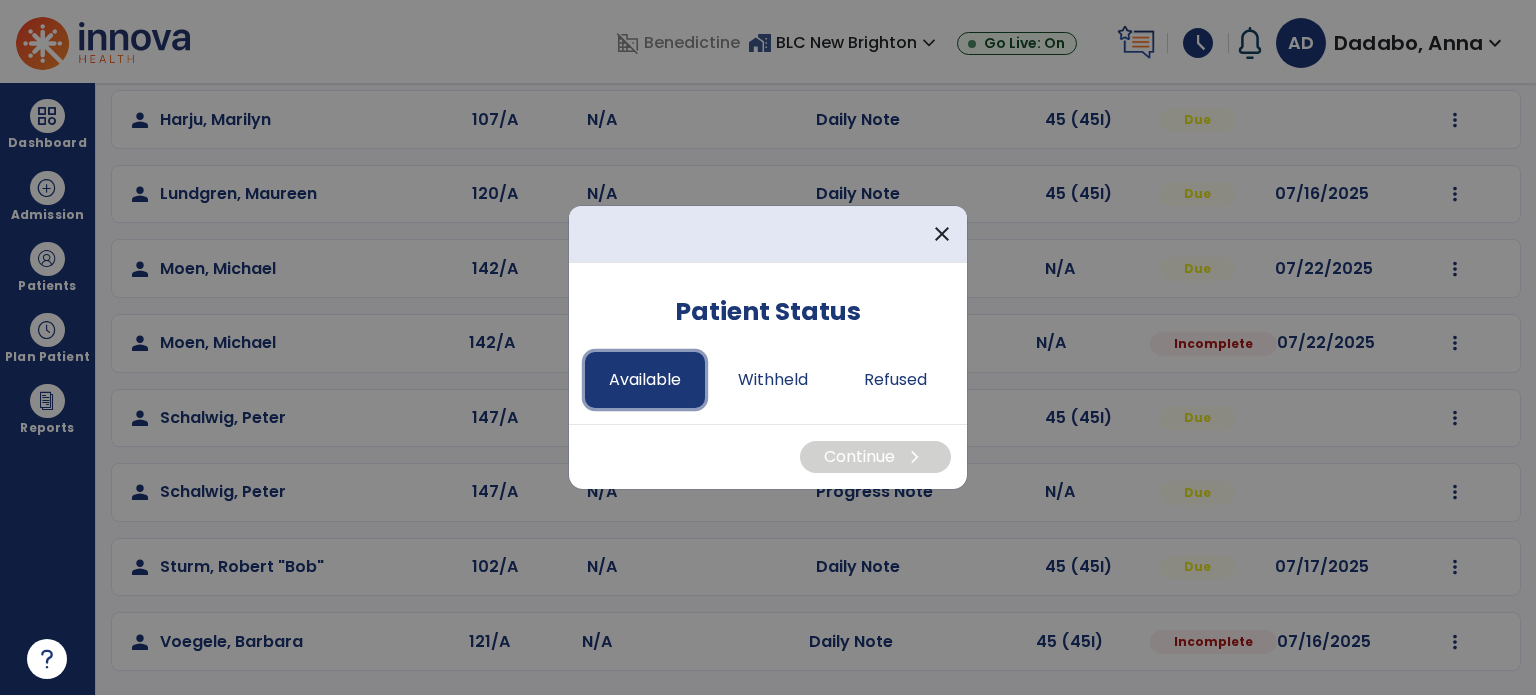 click on "Available" at bounding box center (645, 380) 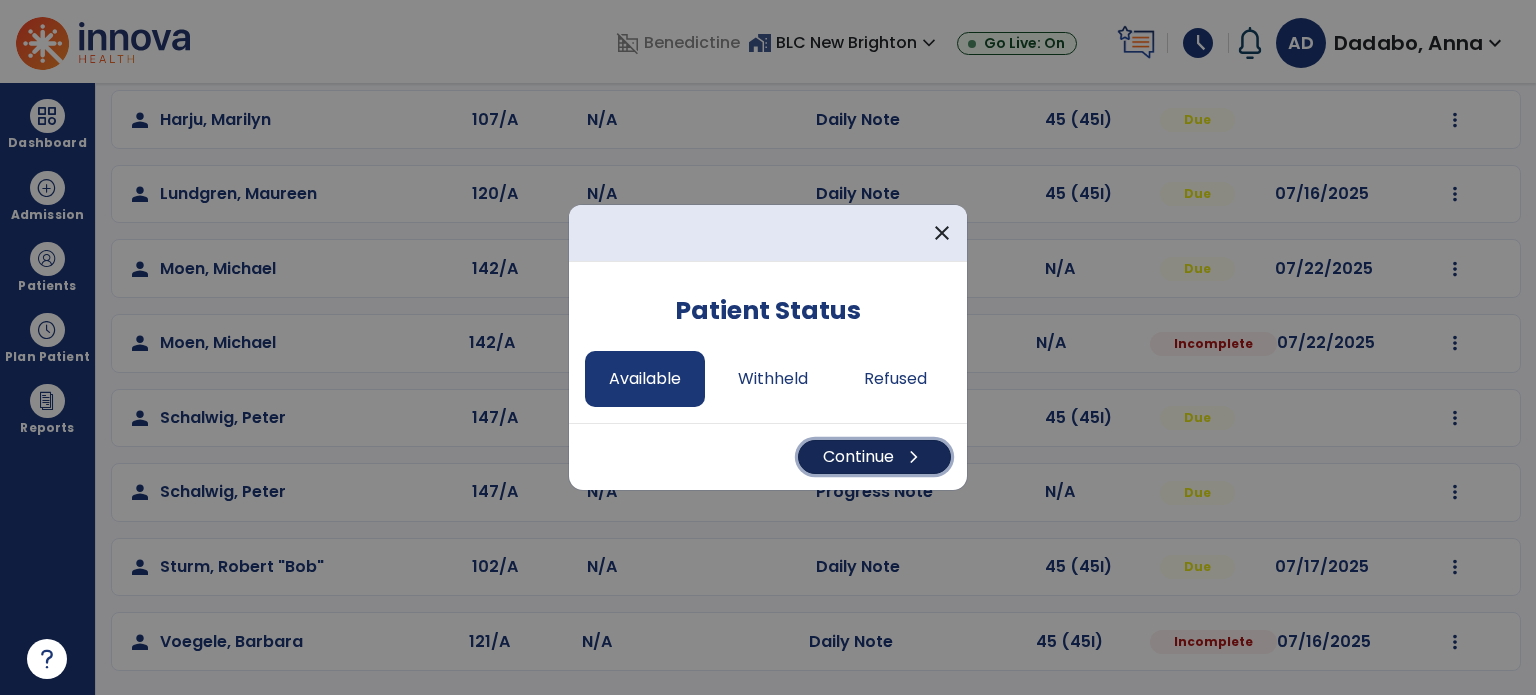 click on "Continue   chevron_right" at bounding box center (874, 457) 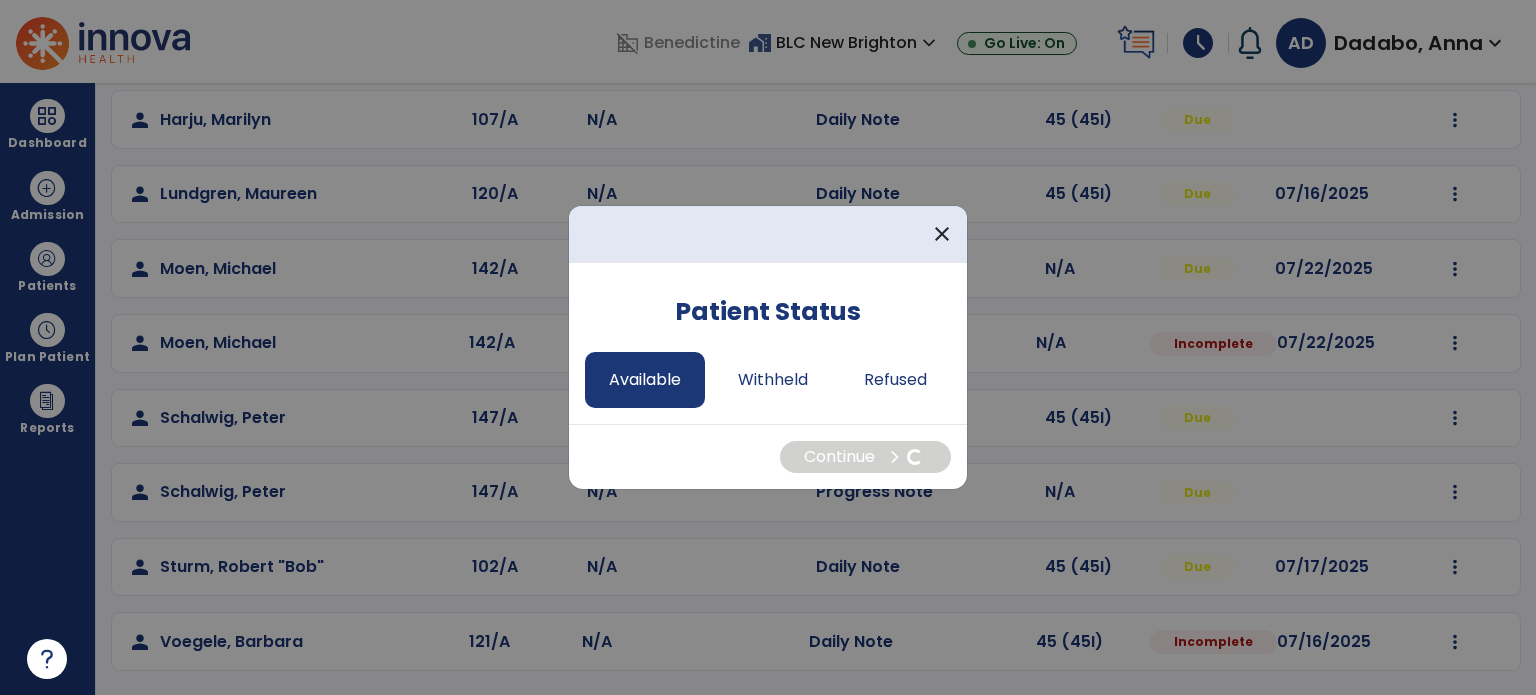 select on "*" 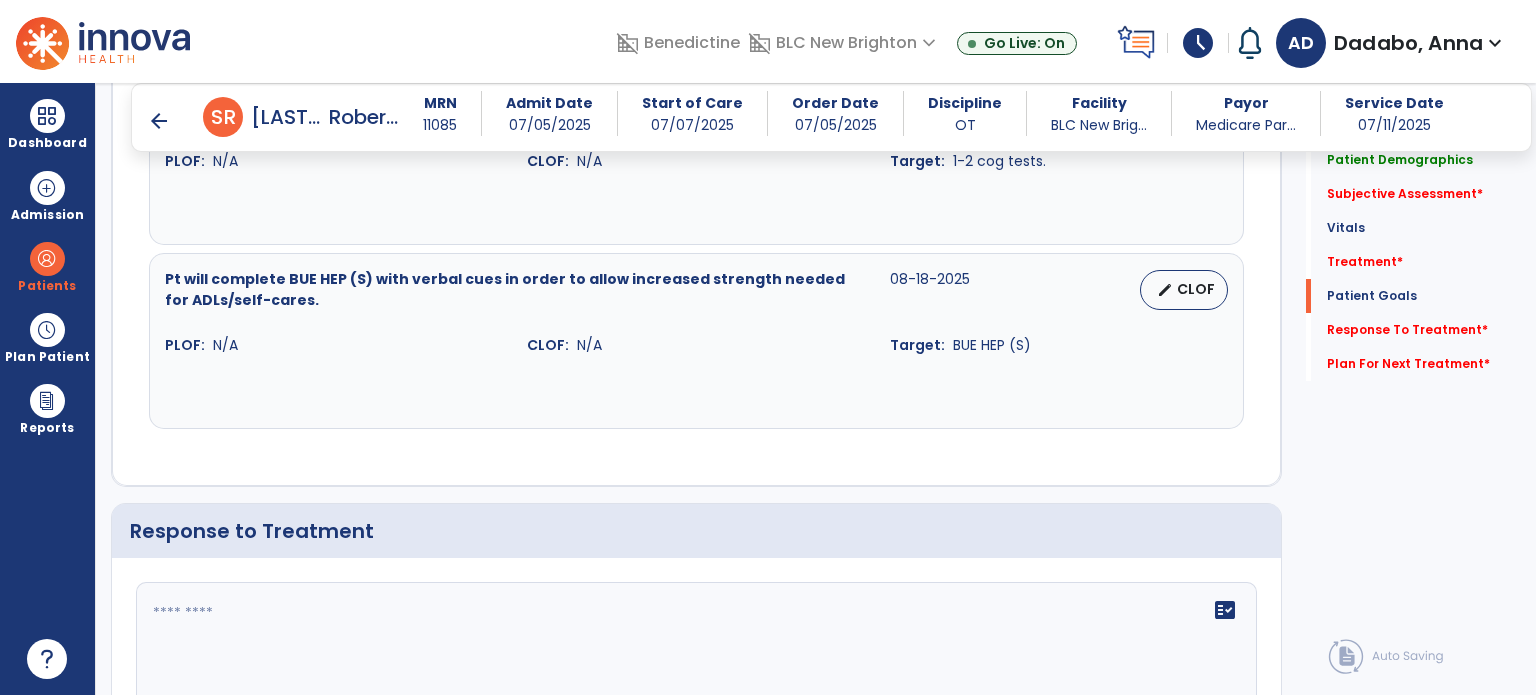 scroll, scrollTop: 2462, scrollLeft: 0, axis: vertical 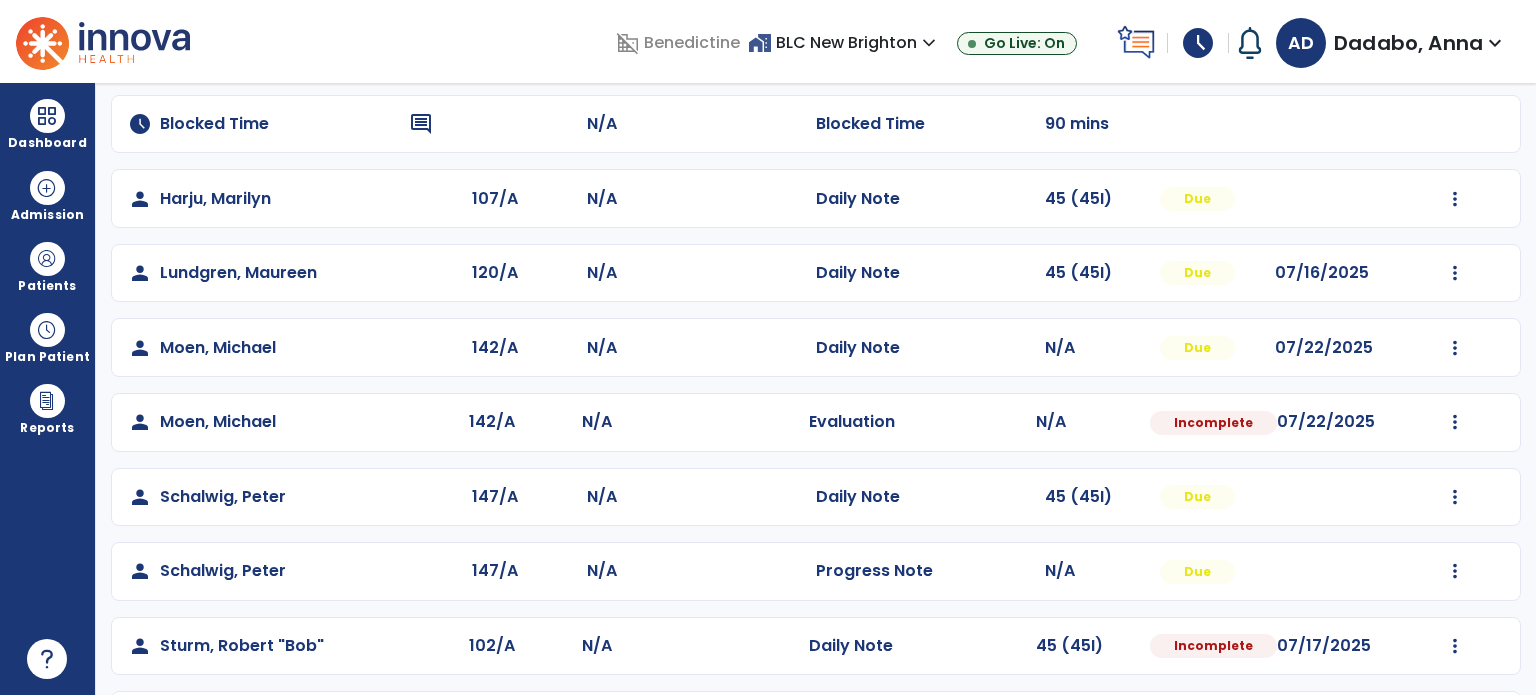 click on "Mark Visit As Complete   Reset Note   Open Document   G + C Mins" 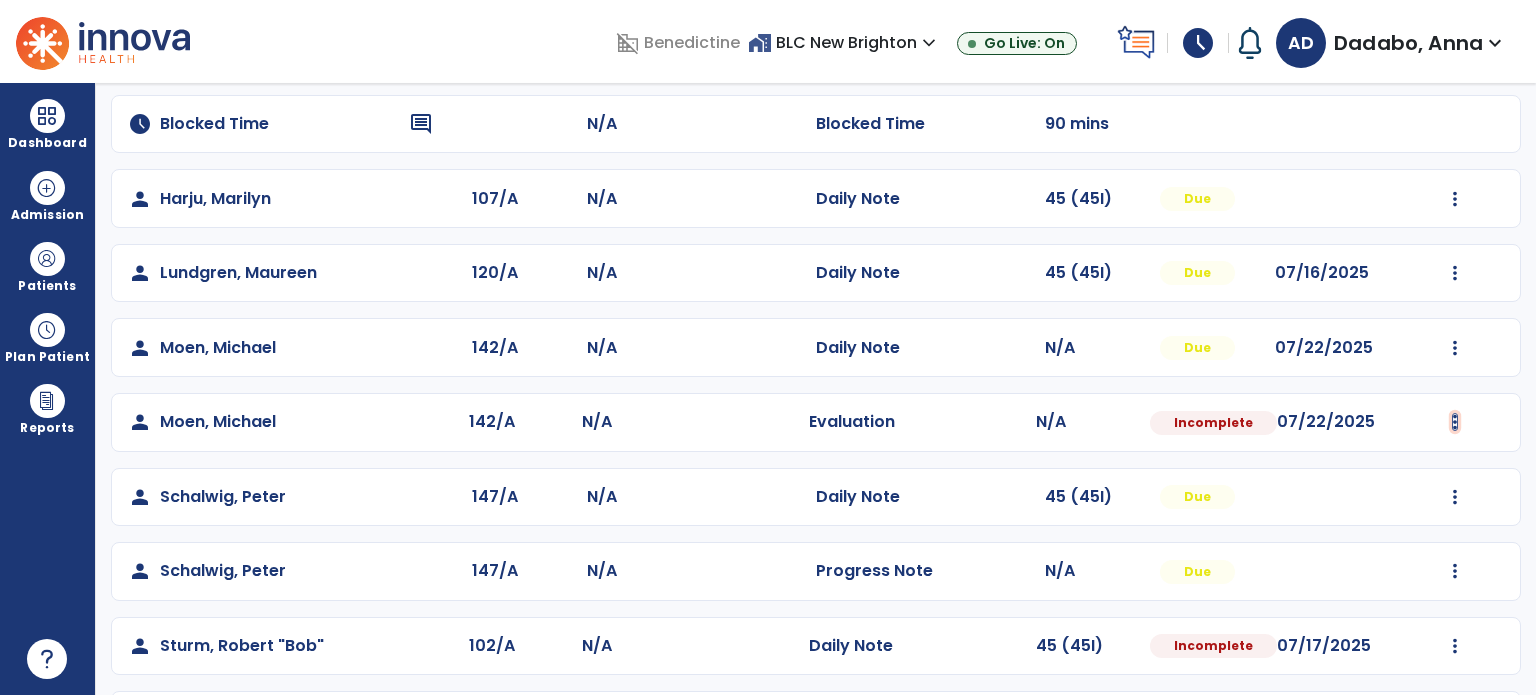 click at bounding box center [1455, 50] 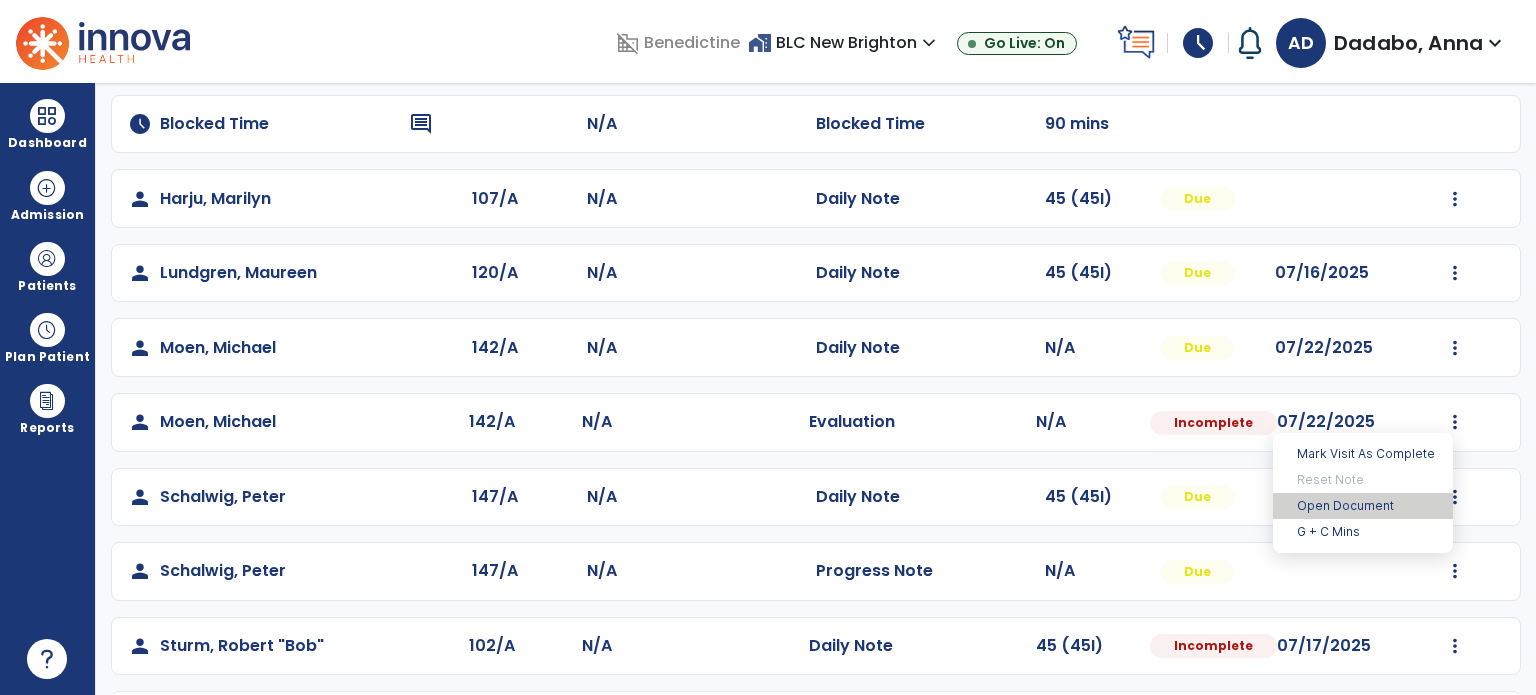 click on "Open Document" at bounding box center (1363, 506) 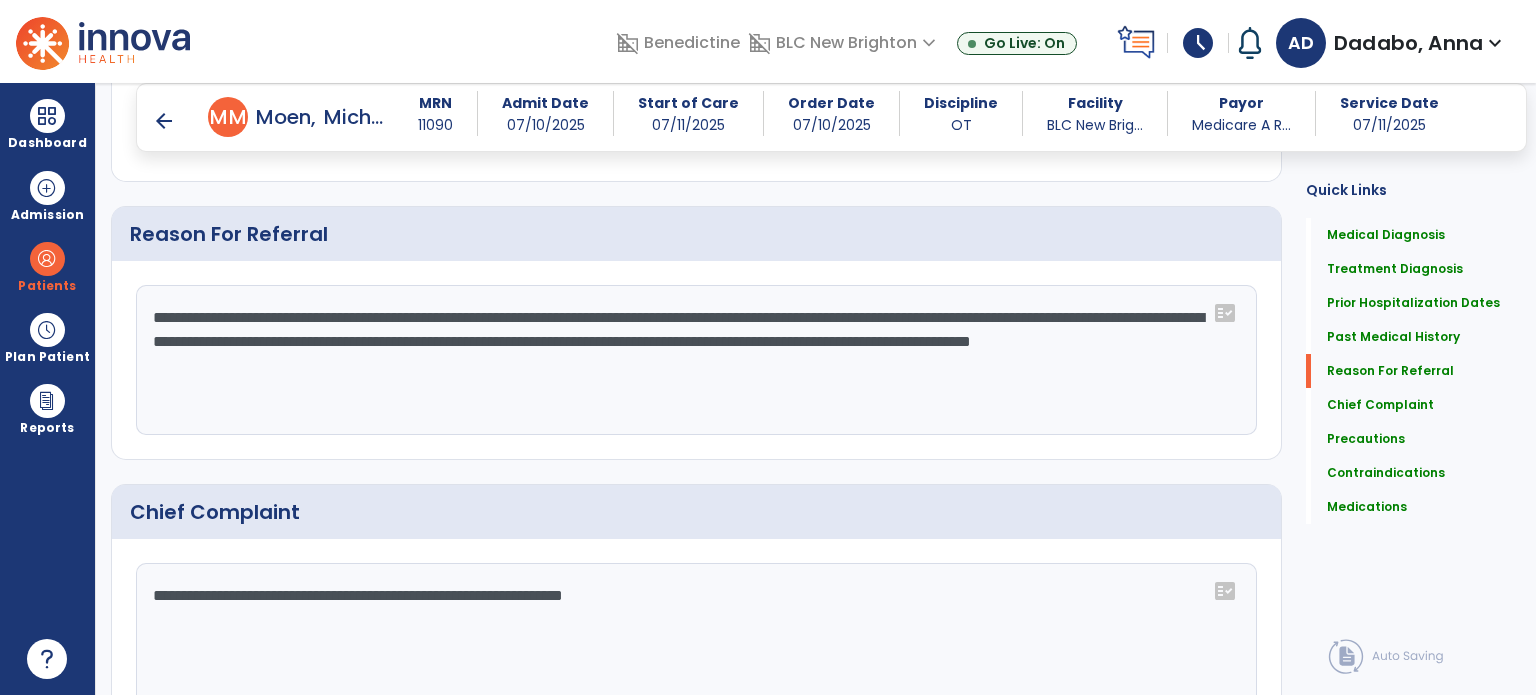 scroll, scrollTop: 1437, scrollLeft: 0, axis: vertical 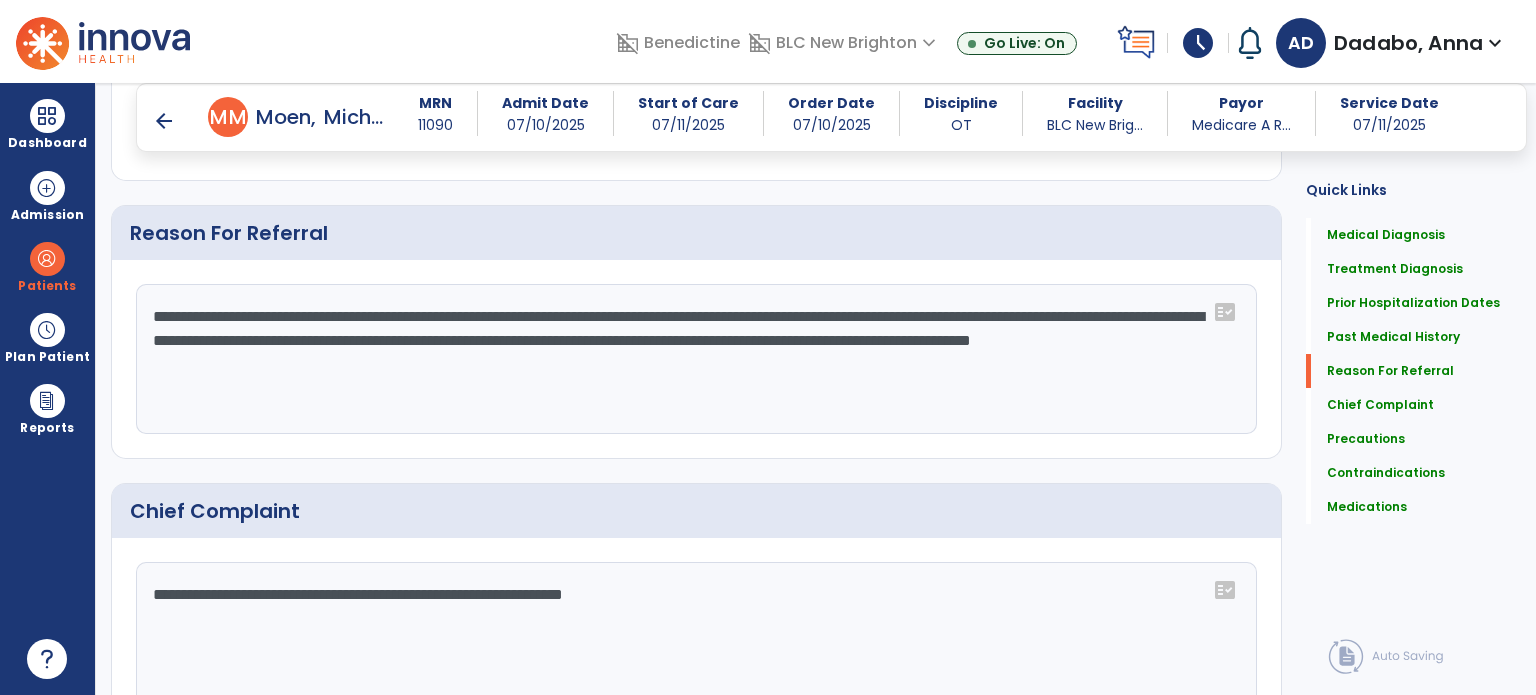 click on "**********" 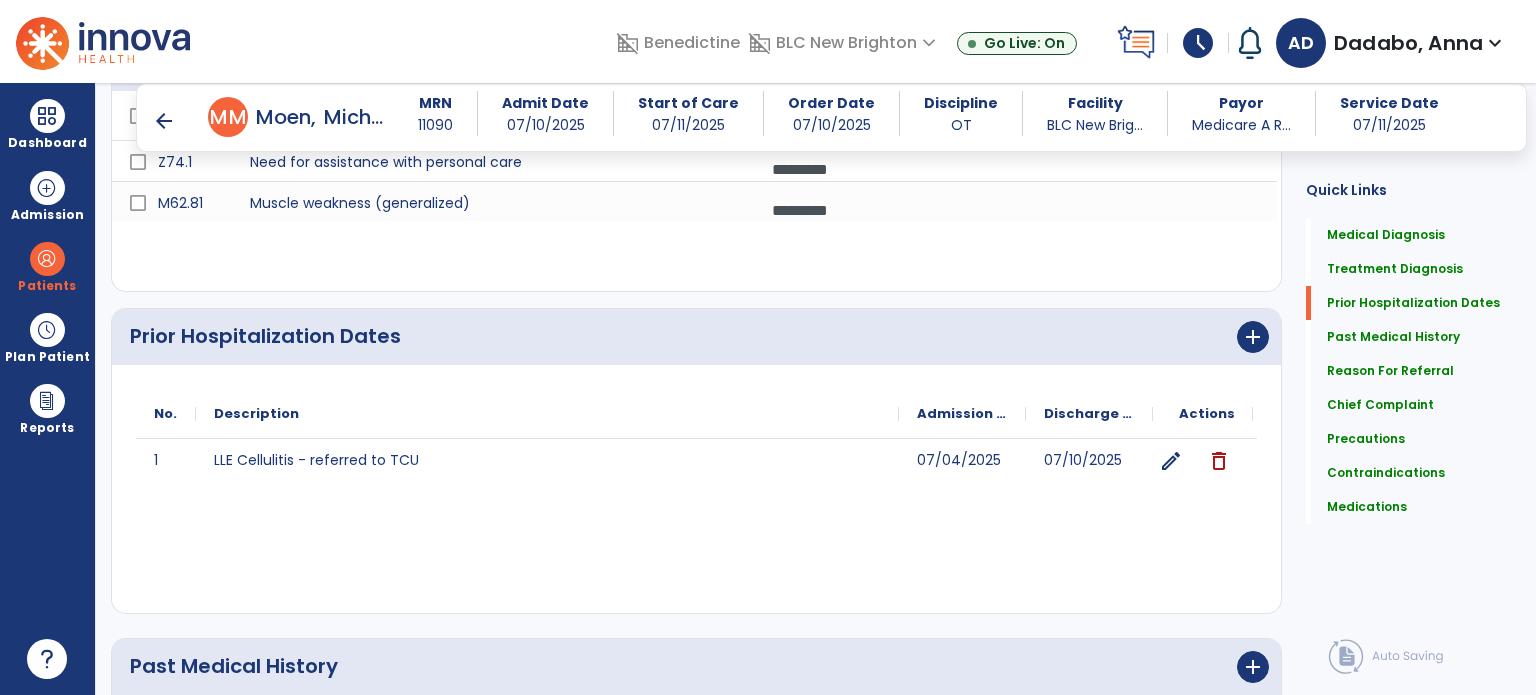 scroll, scrollTop: 0, scrollLeft: 0, axis: both 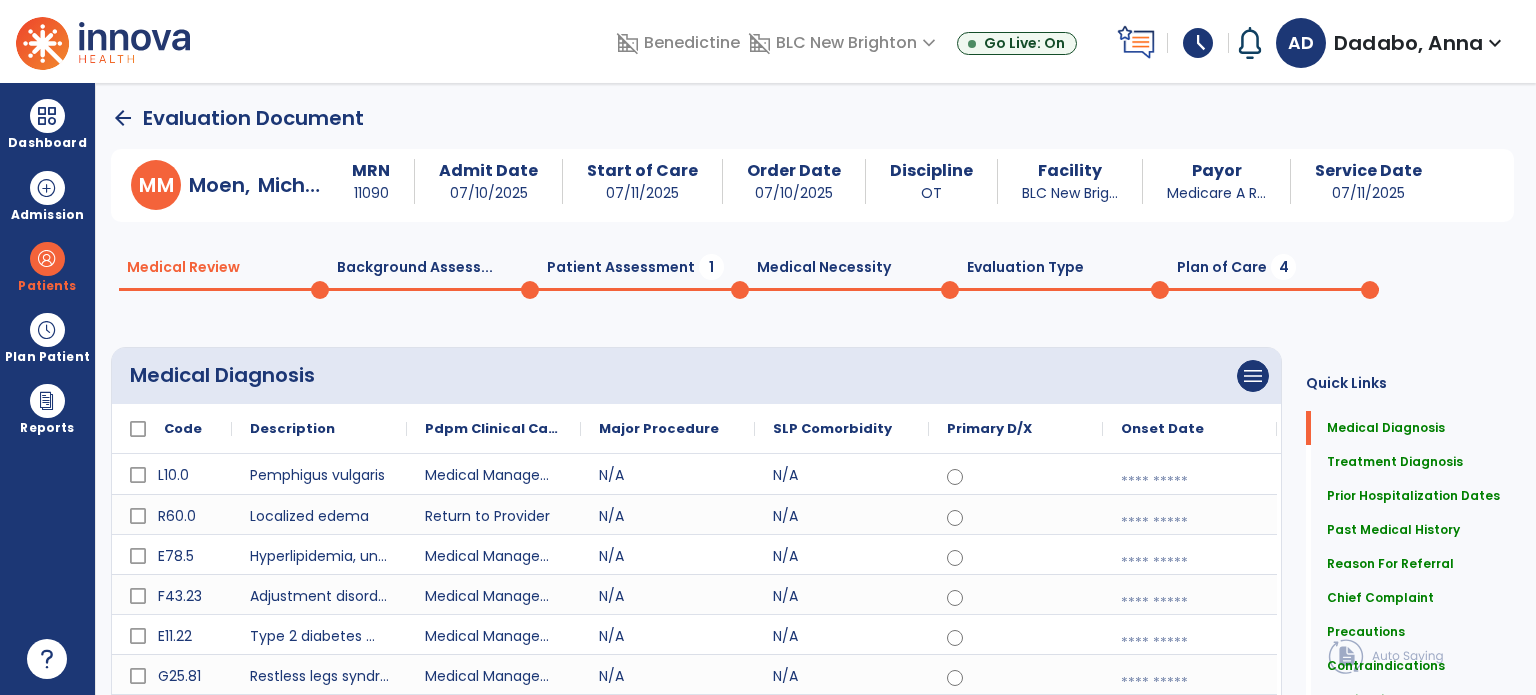click on "Background Assess...  0" 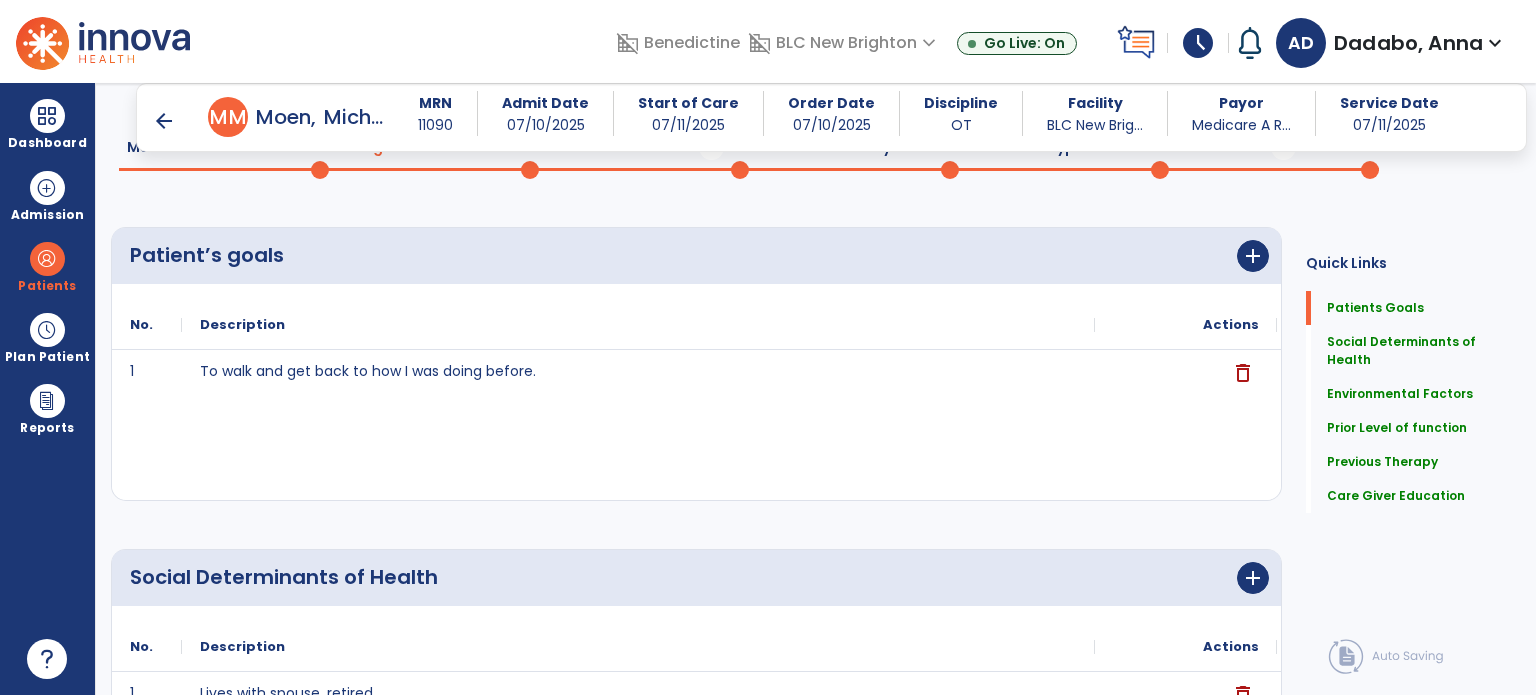 scroll, scrollTop: 0, scrollLeft: 0, axis: both 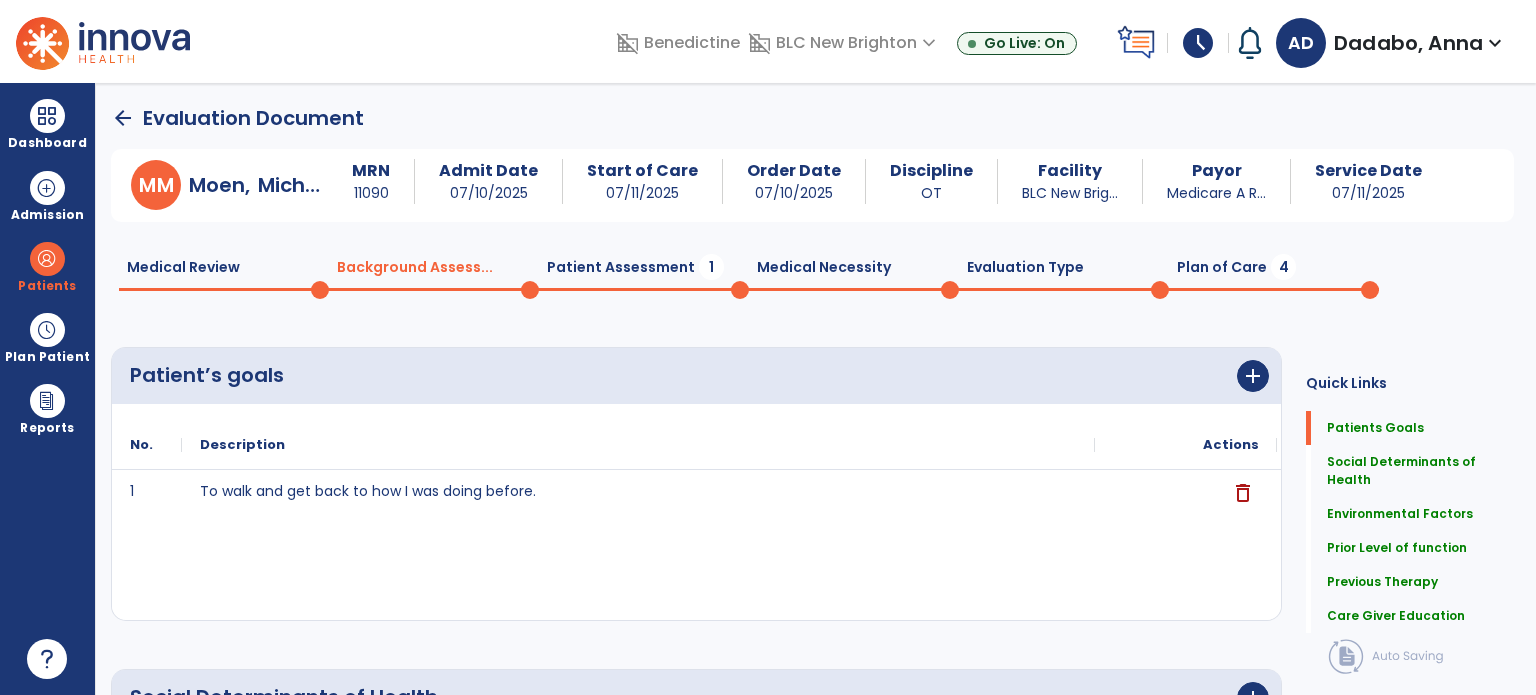 click on "Patient Assessment  1" 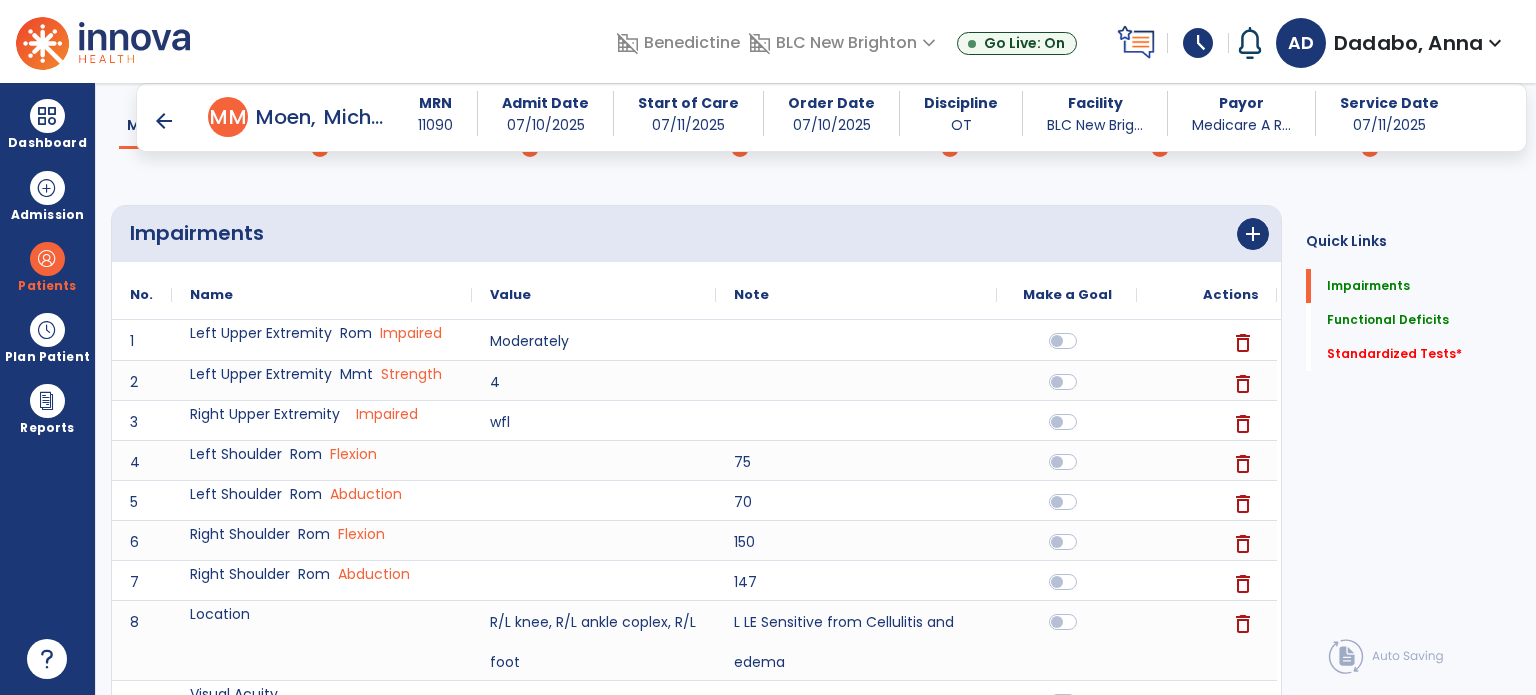 scroll, scrollTop: 0, scrollLeft: 0, axis: both 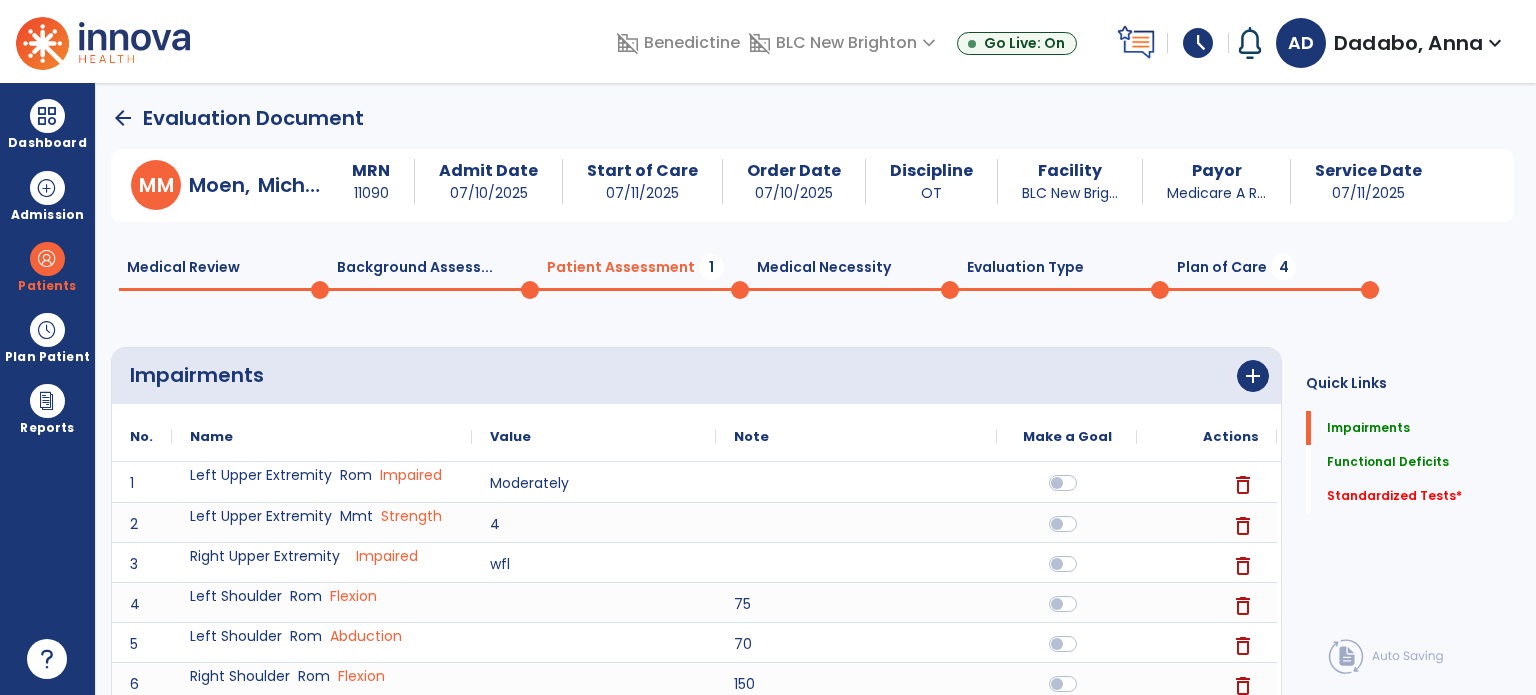 click on "Medical Necessity  0" 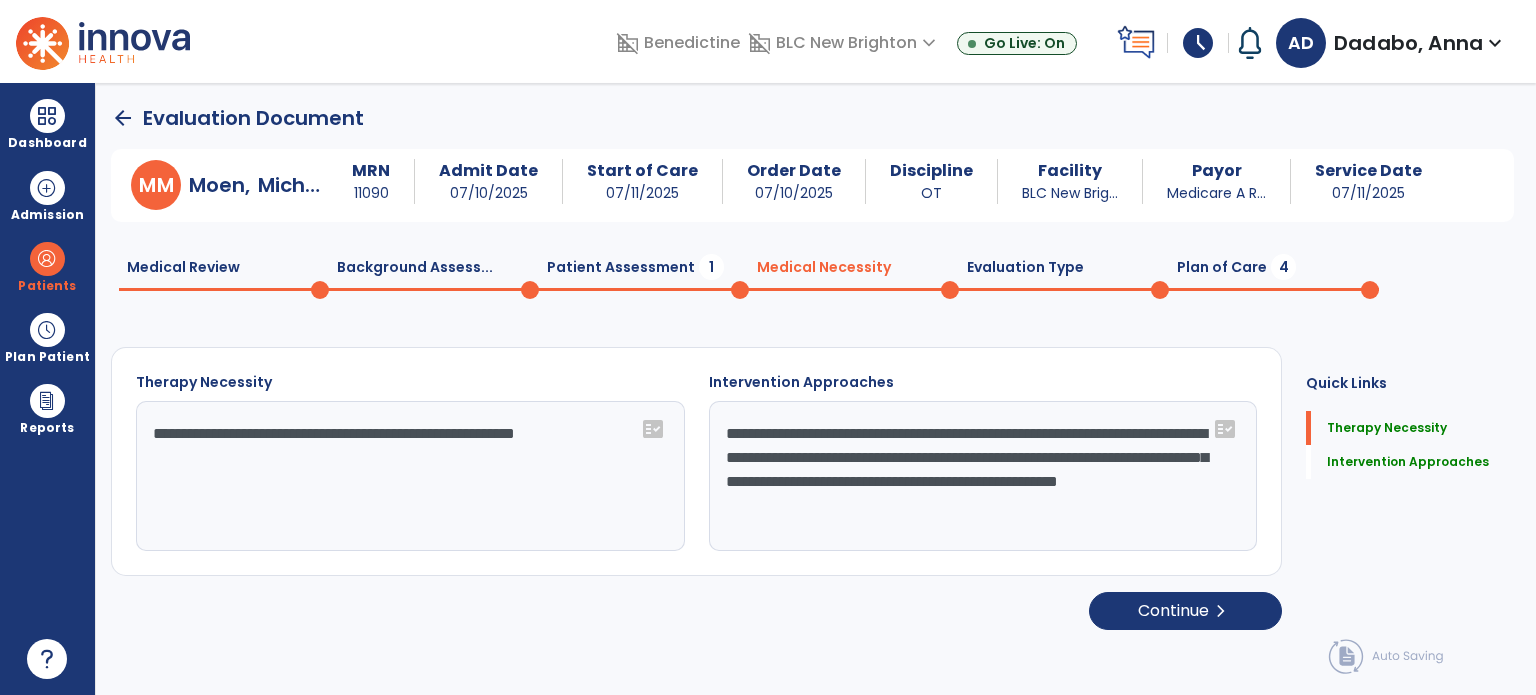 click on "Evaluation Type  0" 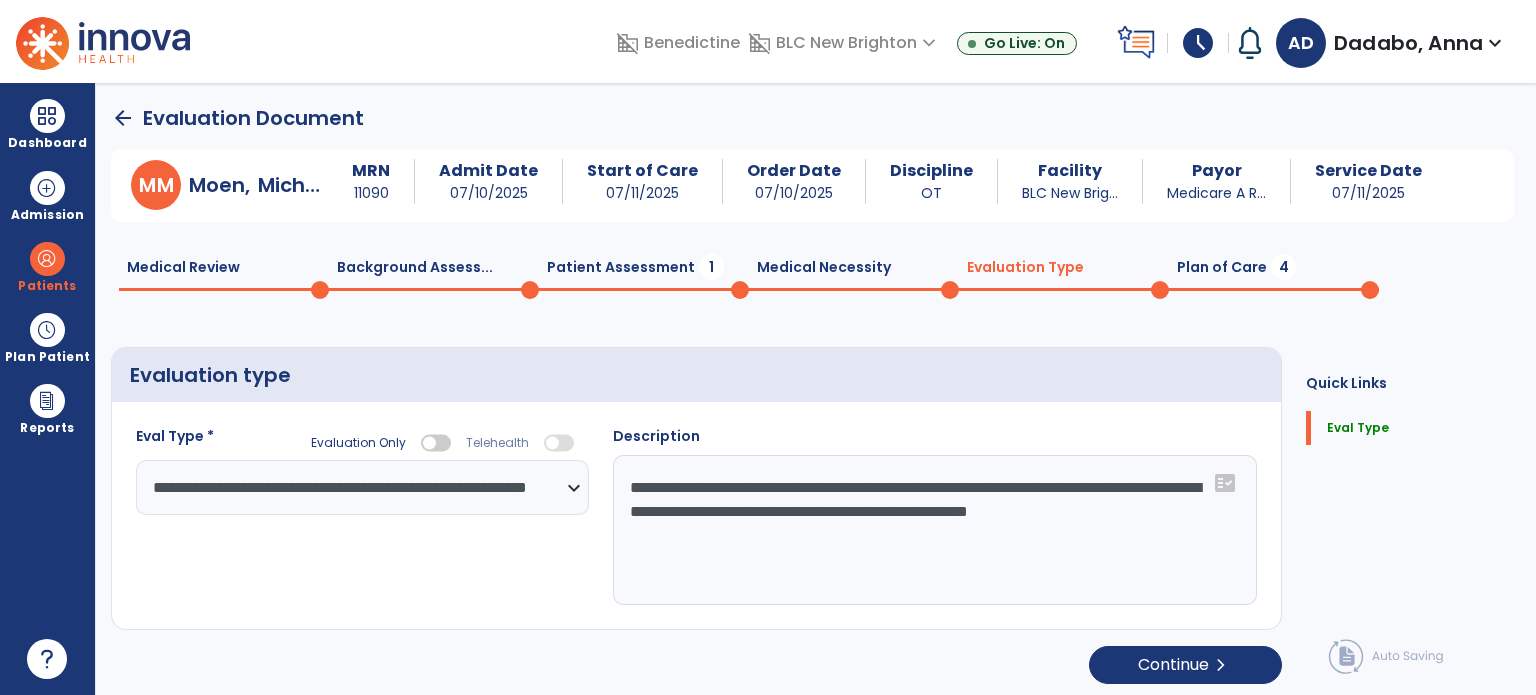 click on "Plan of Care  4" 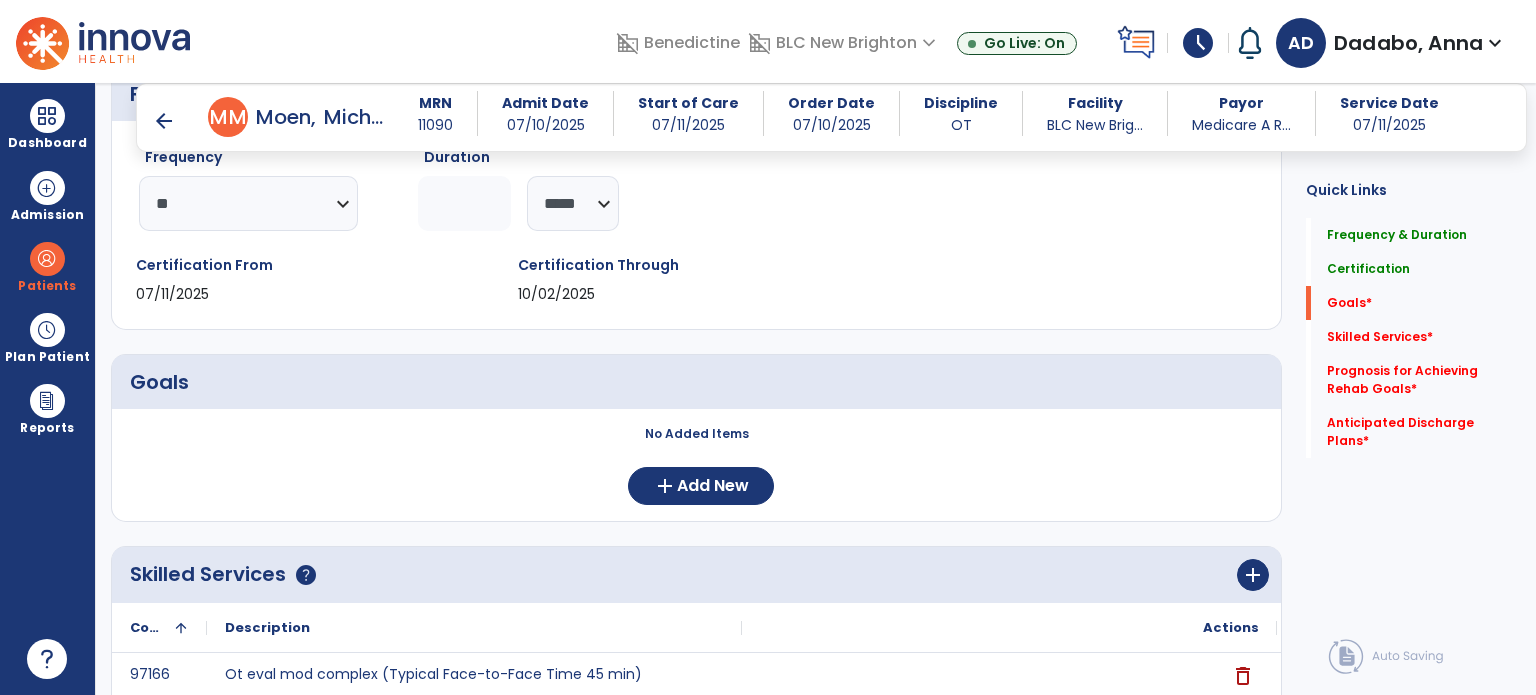 scroll, scrollTop: 424, scrollLeft: 0, axis: vertical 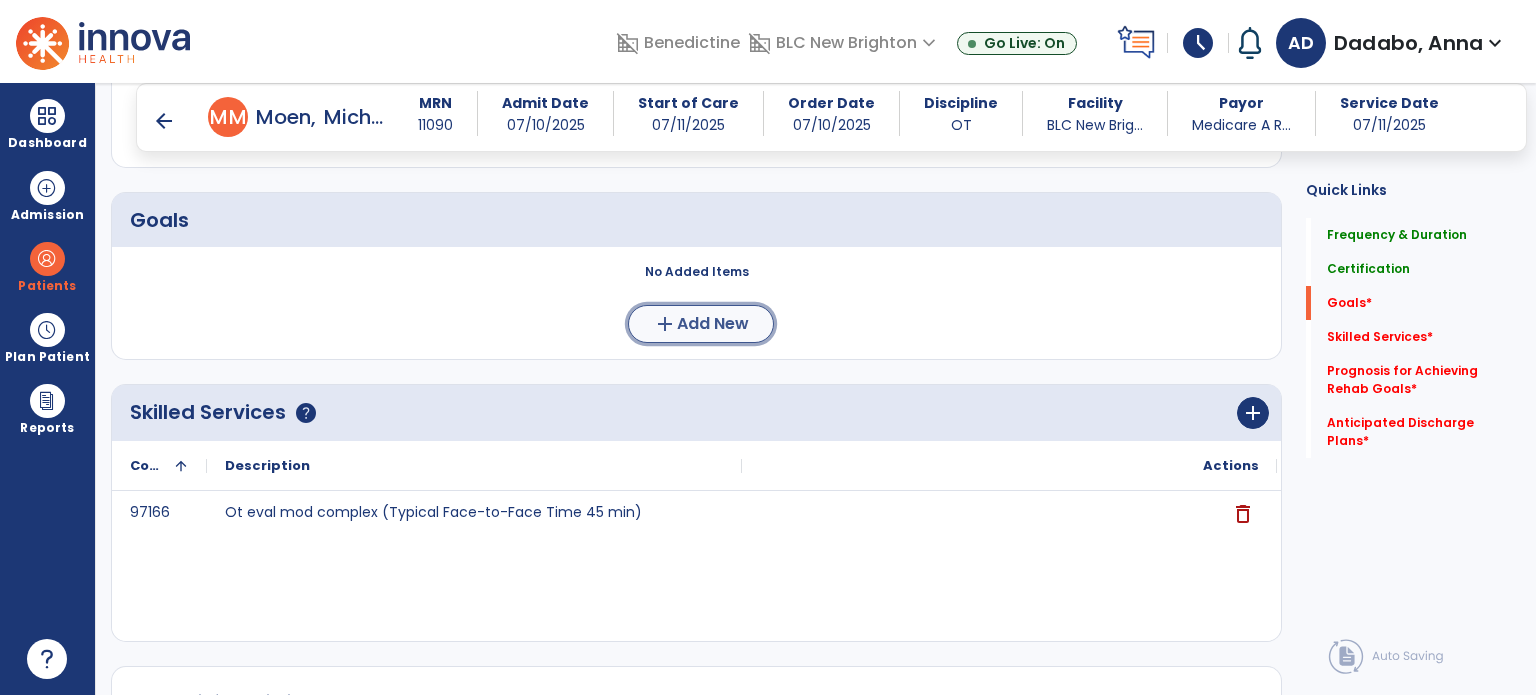 click on "Add New" at bounding box center [713, 324] 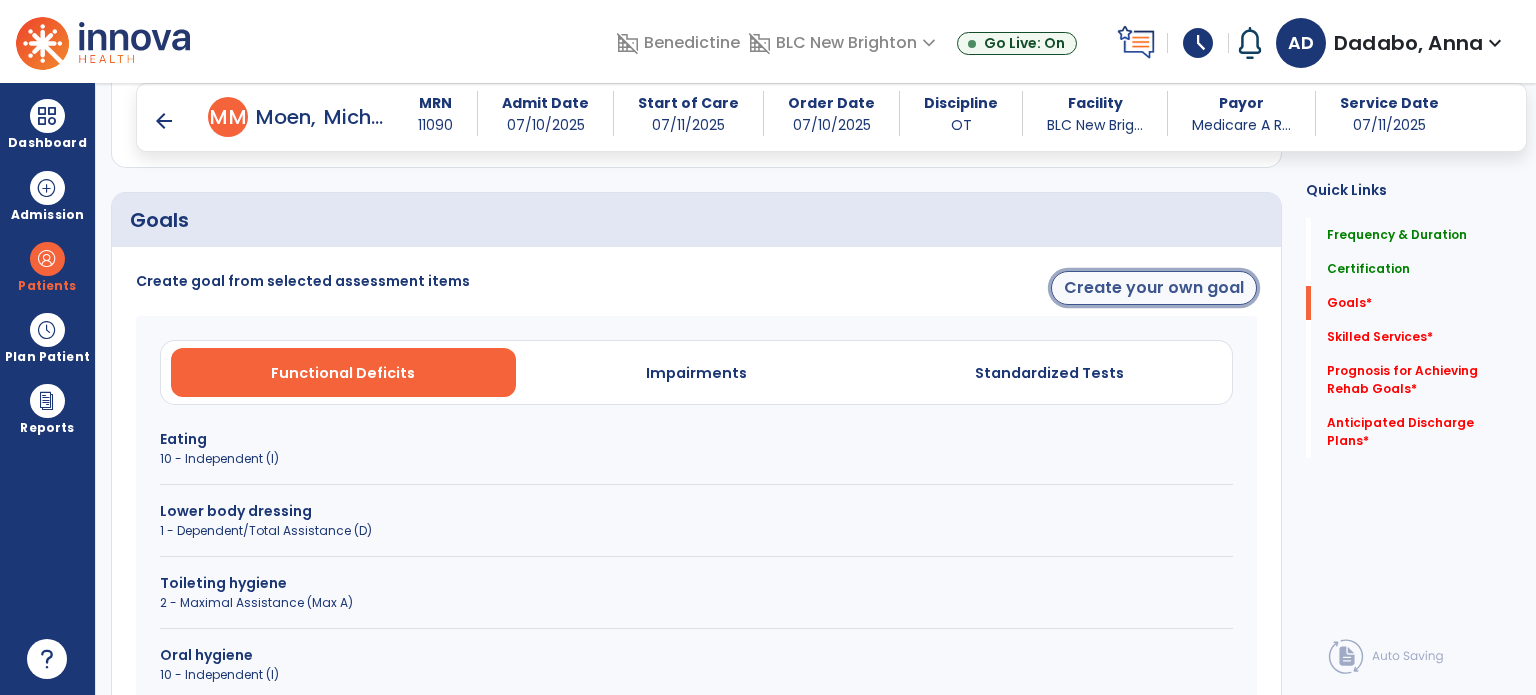 click on "Create your own goal" at bounding box center (1154, 288) 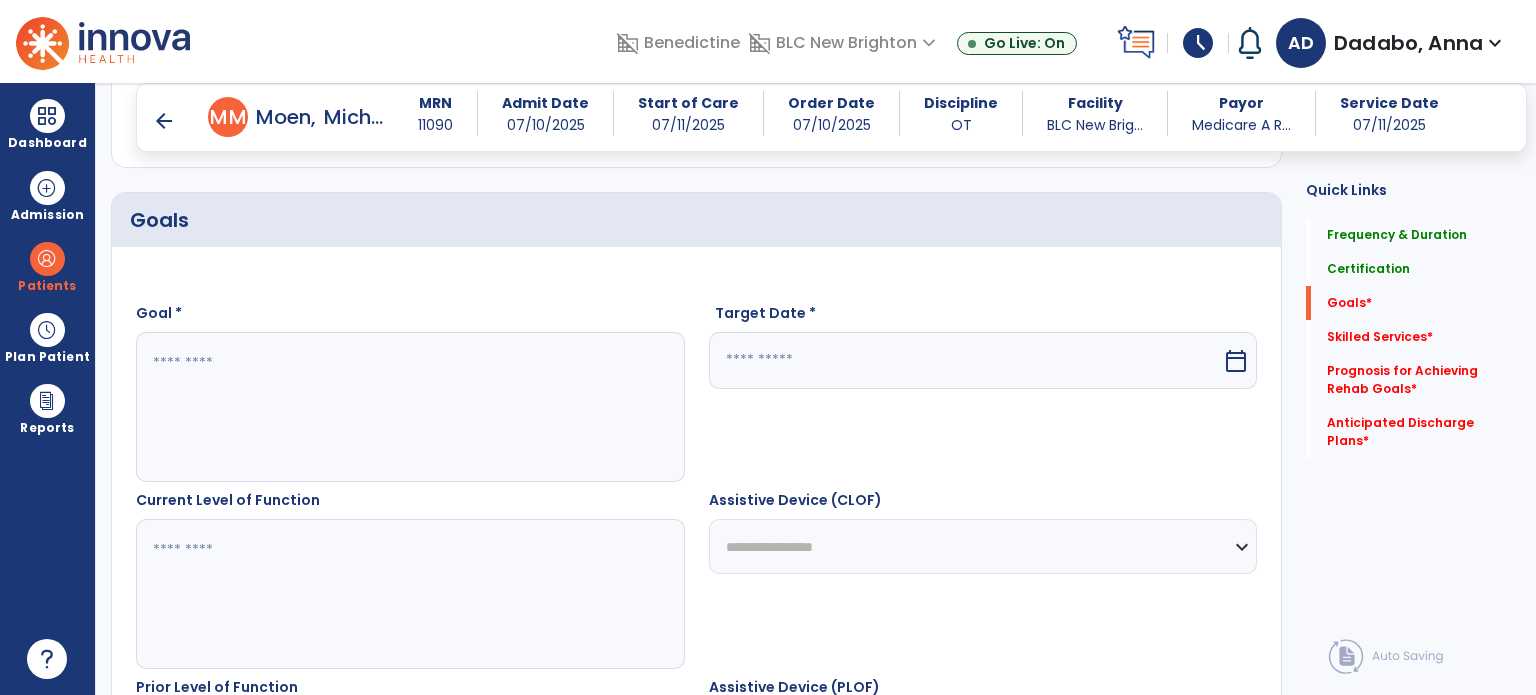 click at bounding box center (409, 407) 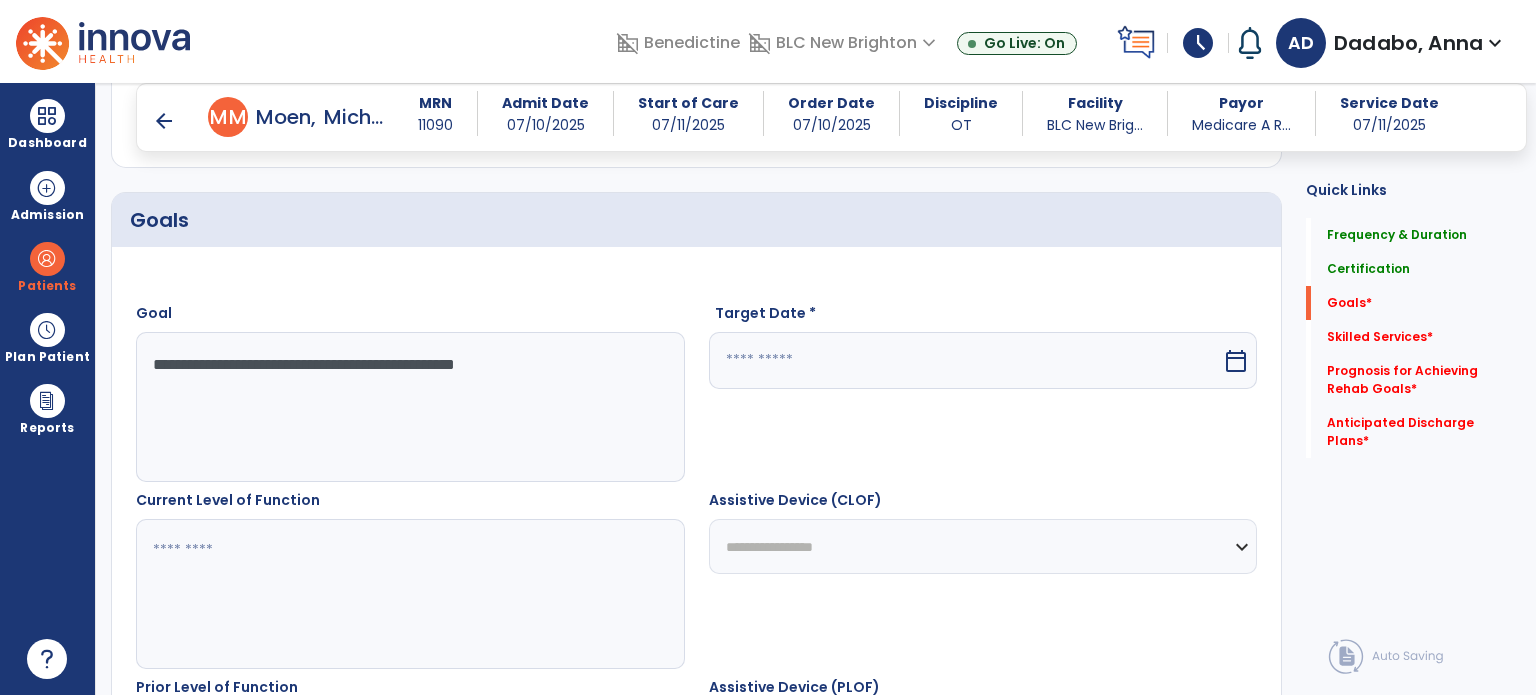 type on "**********" 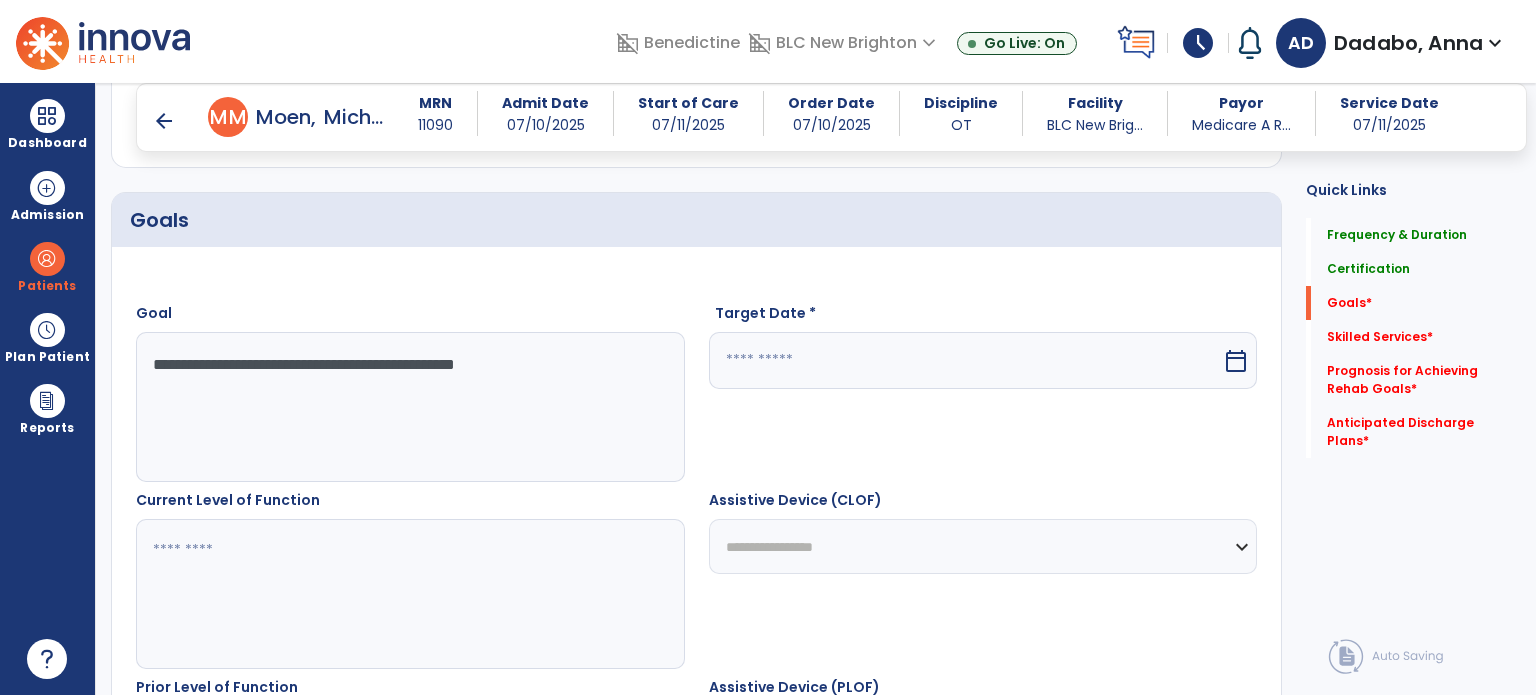 click at bounding box center (966, 360) 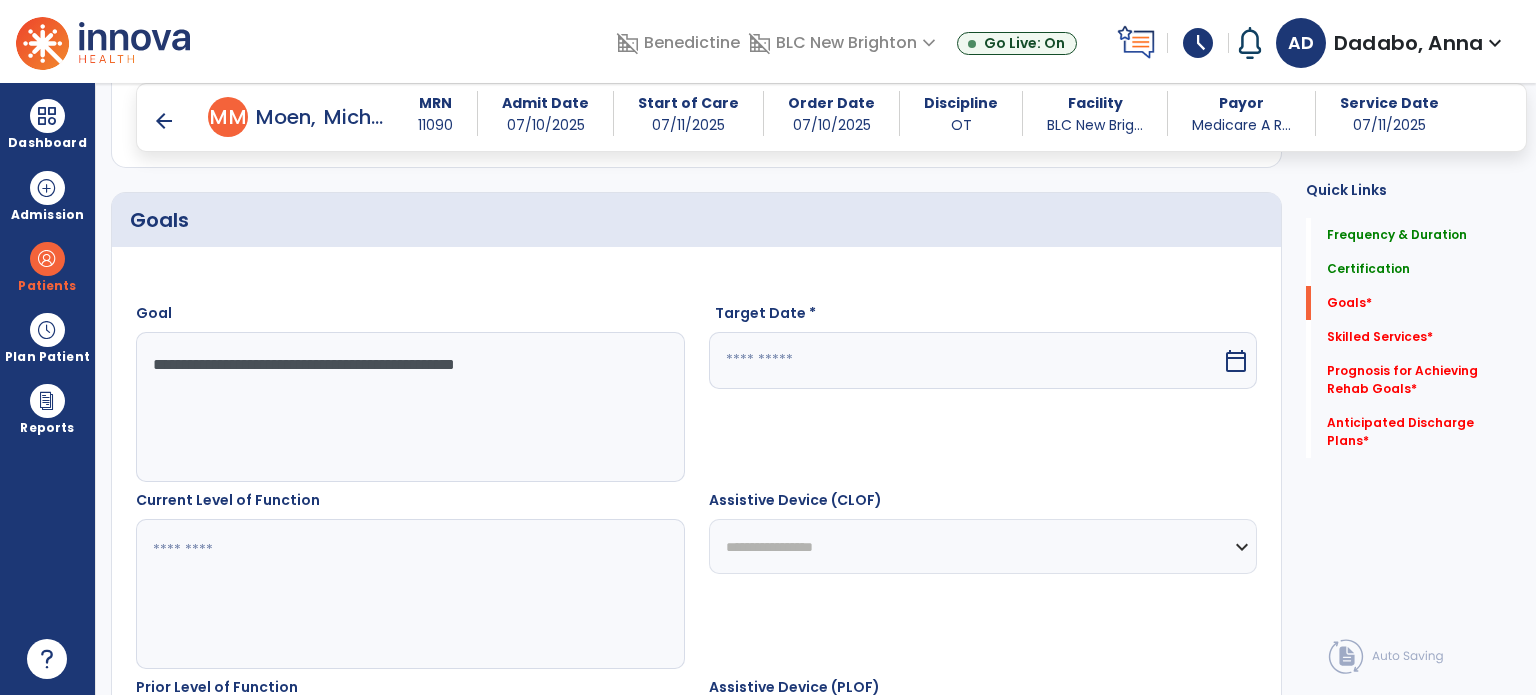 select on "*" 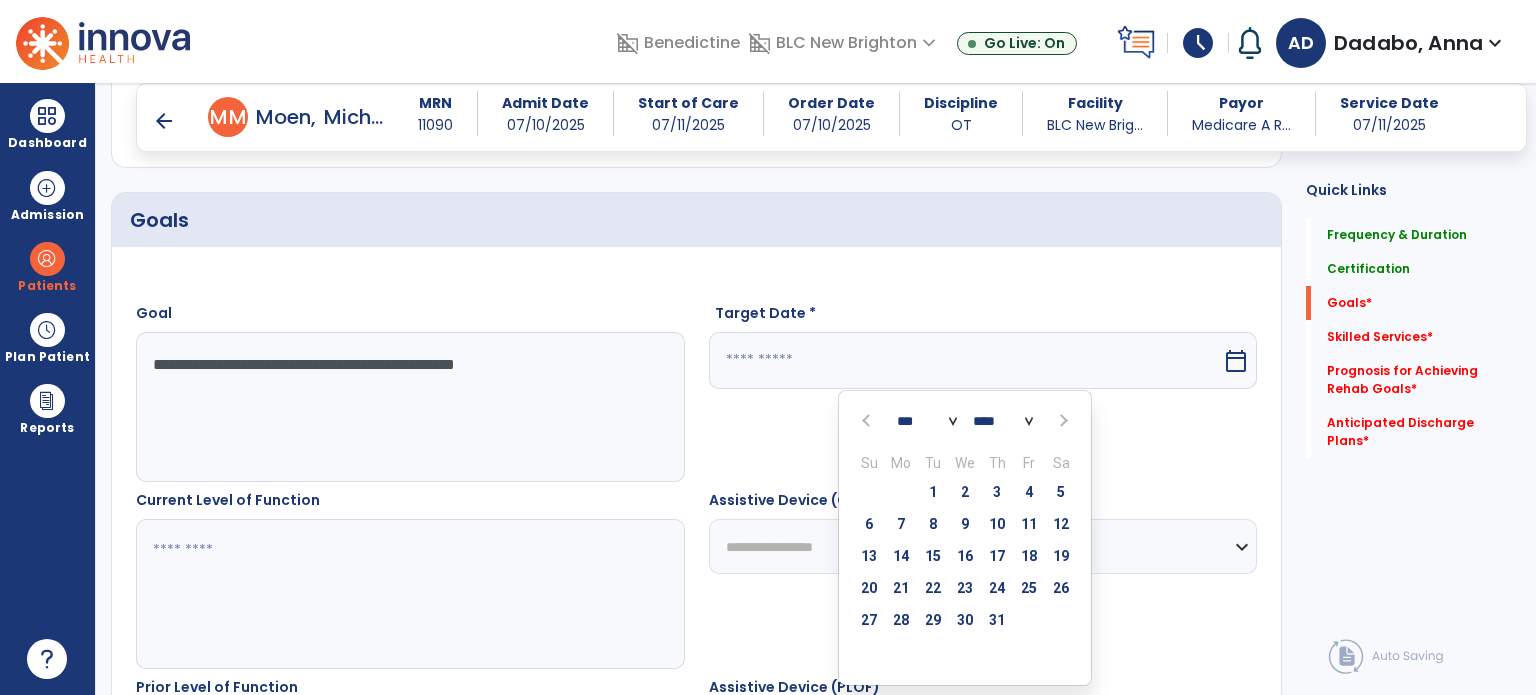 click on "**********" at bounding box center [409, 407] 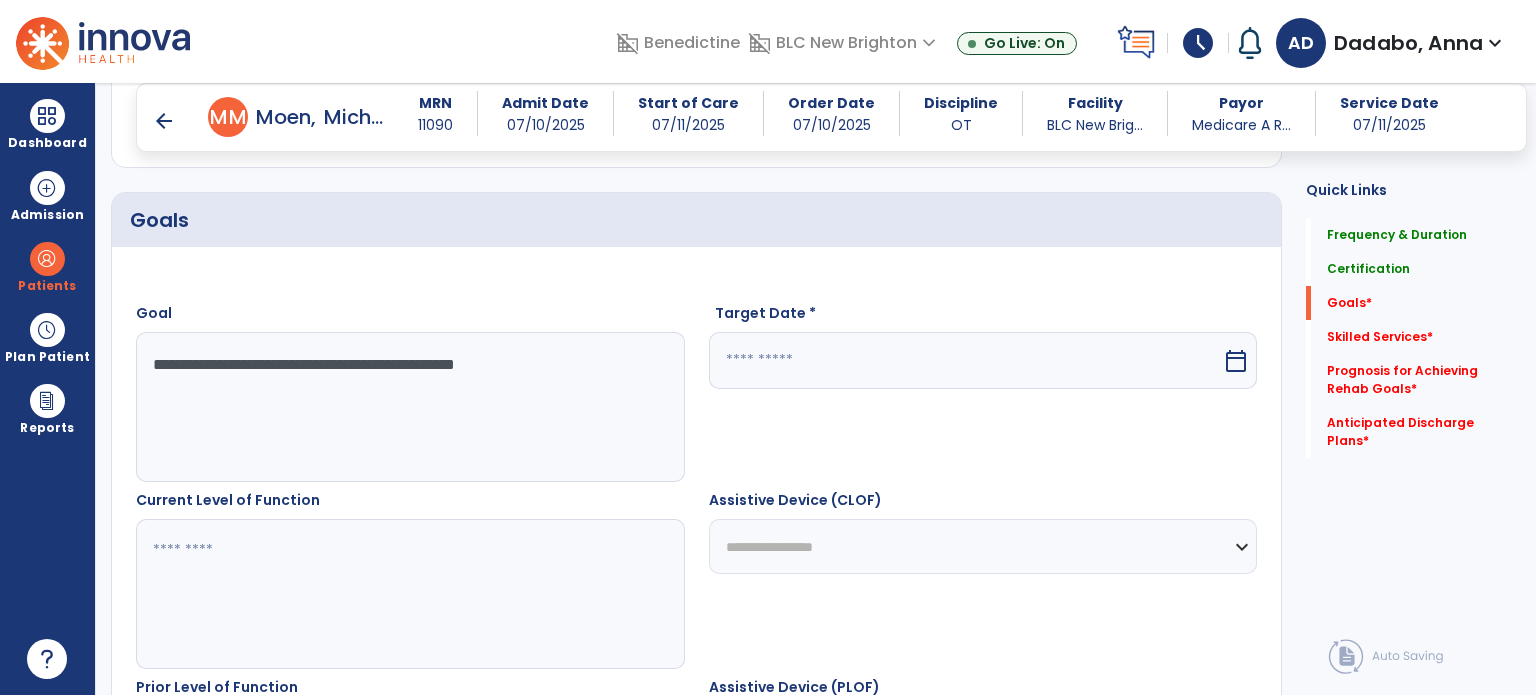 click on "**********" at bounding box center (409, 407) 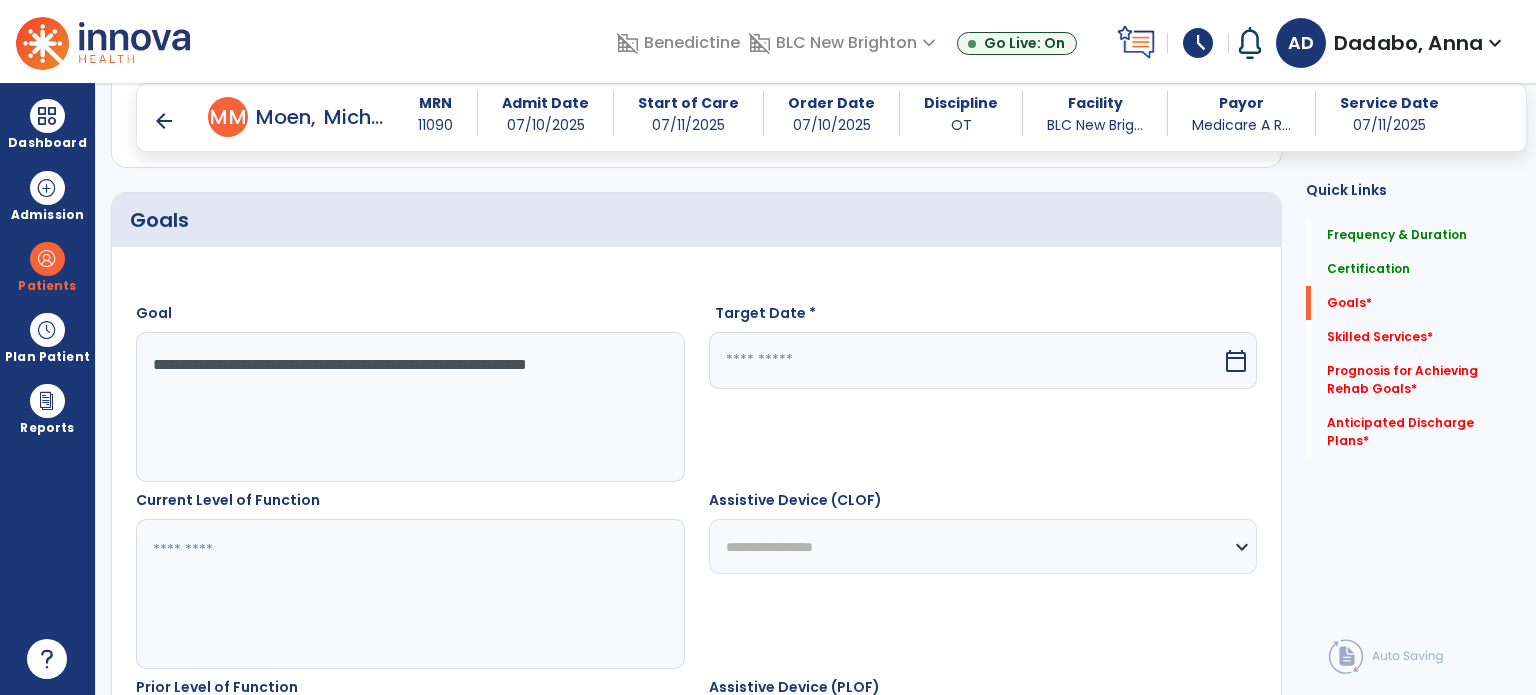 type on "**********" 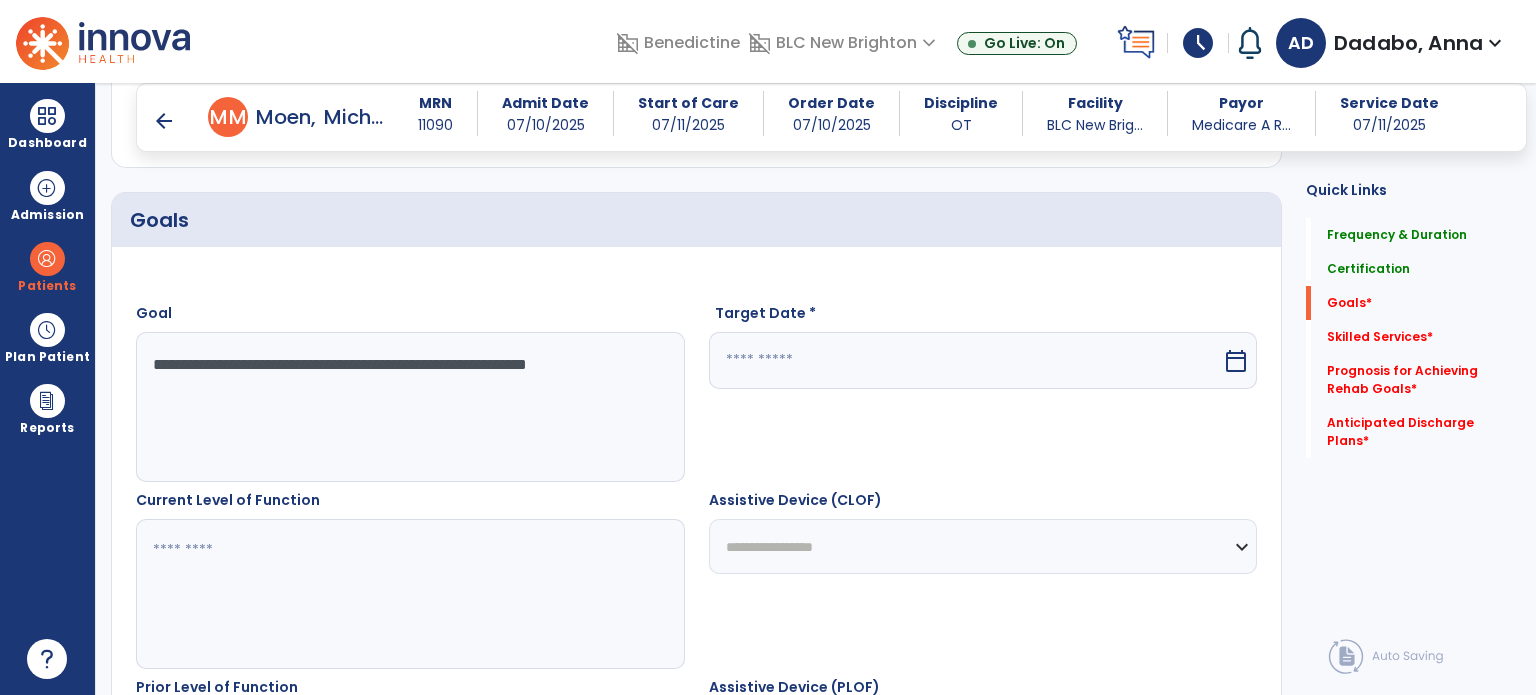 click at bounding box center [966, 360] 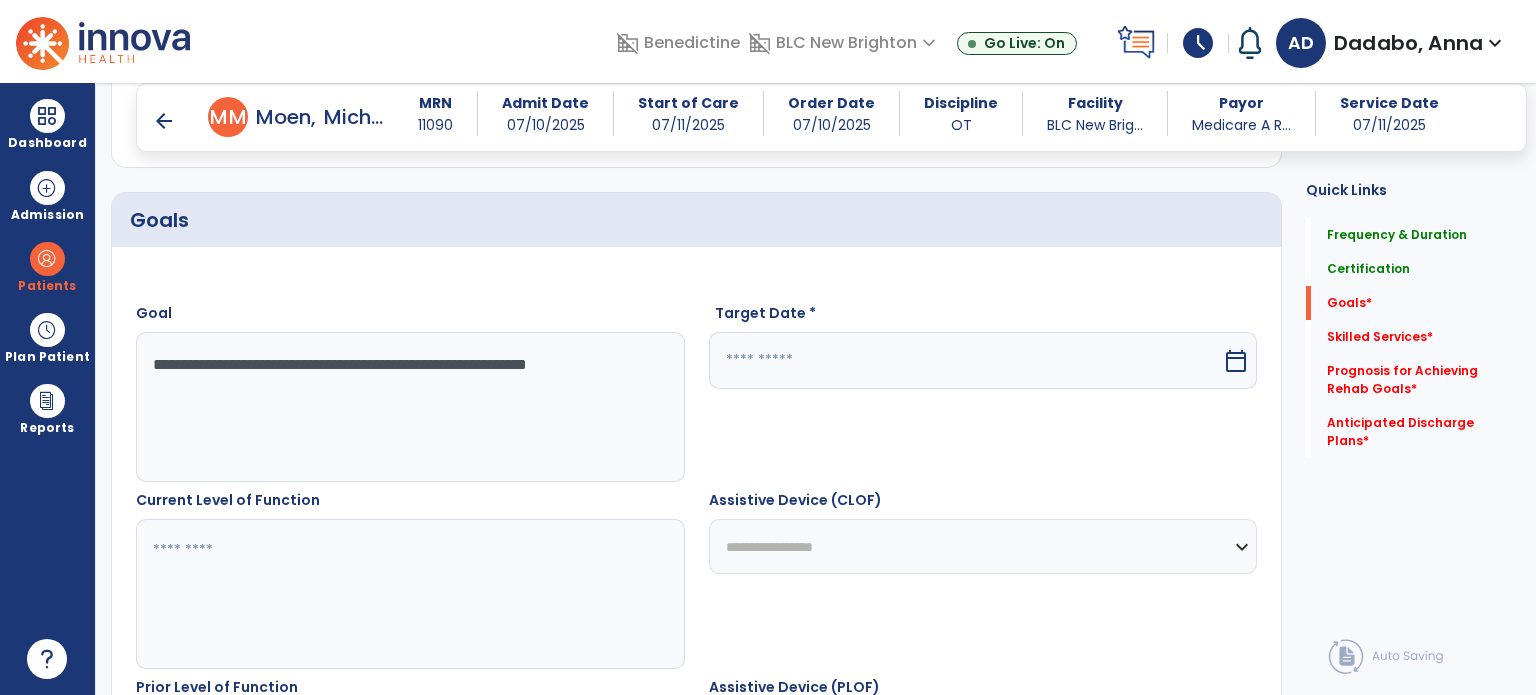 select on "*" 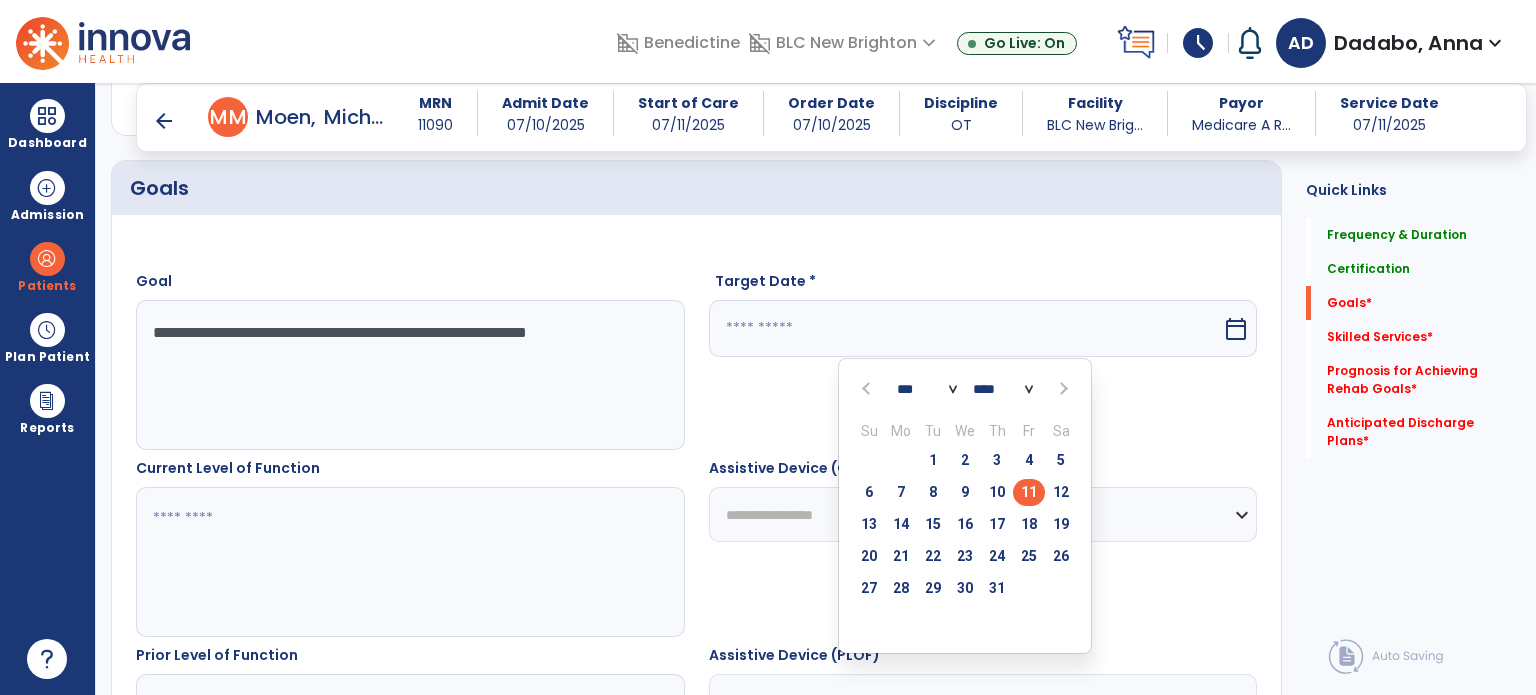 scroll, scrollTop: 456, scrollLeft: 0, axis: vertical 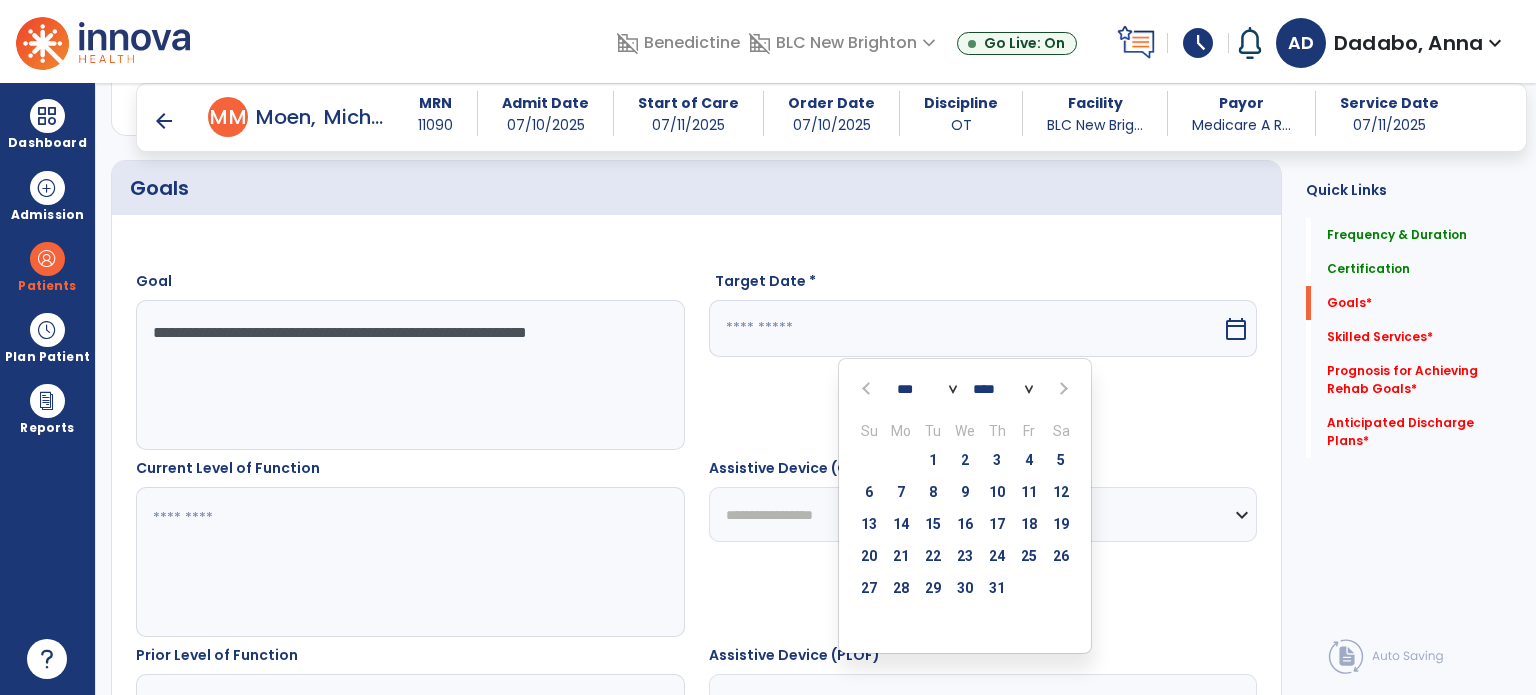 click at bounding box center [1061, 389] 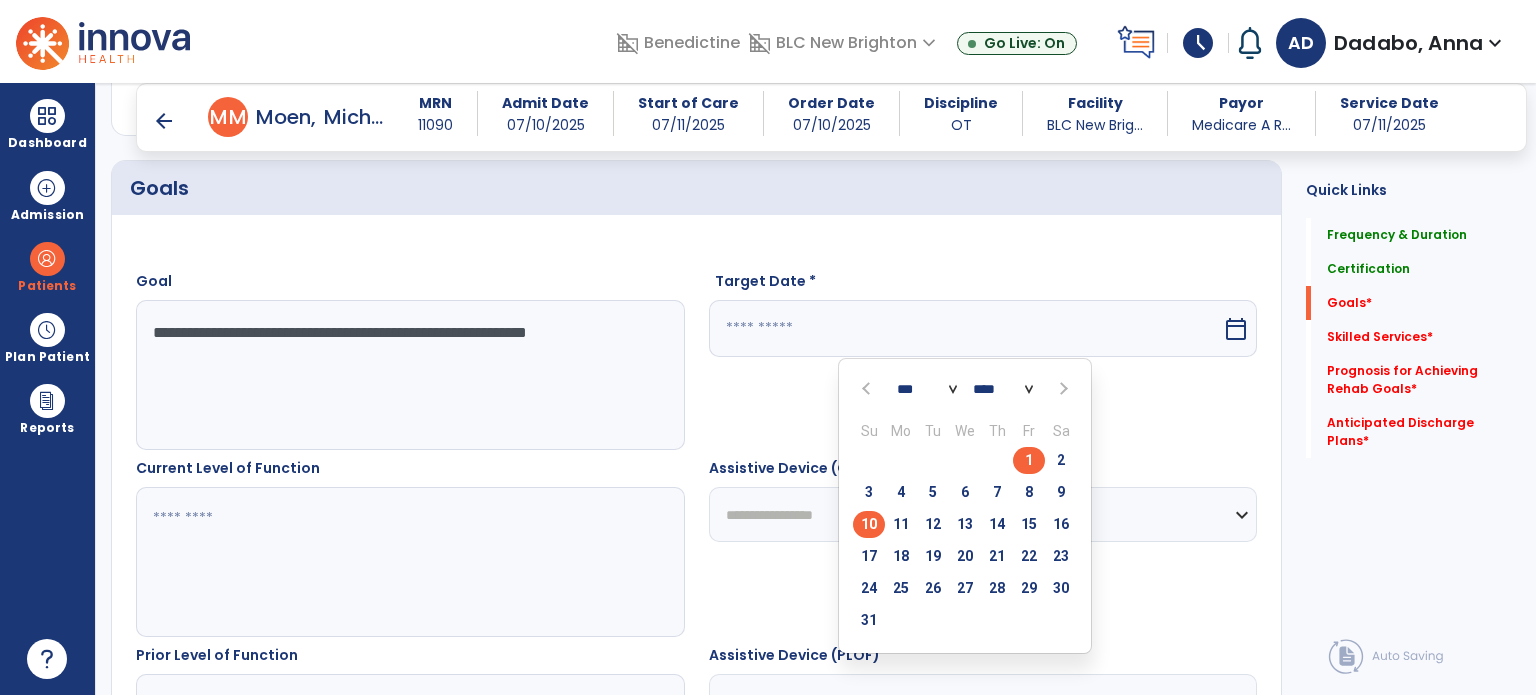 click on "10" at bounding box center [869, 524] 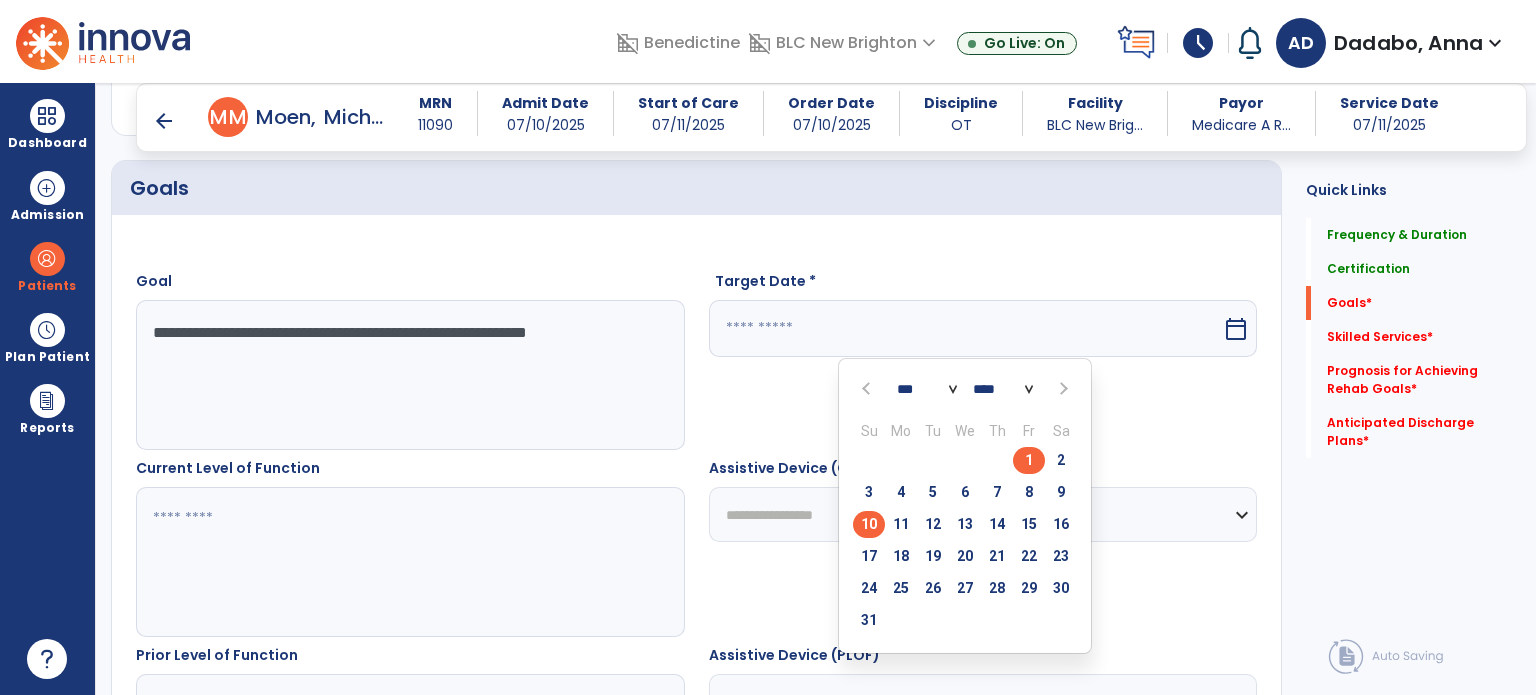 type on "*********" 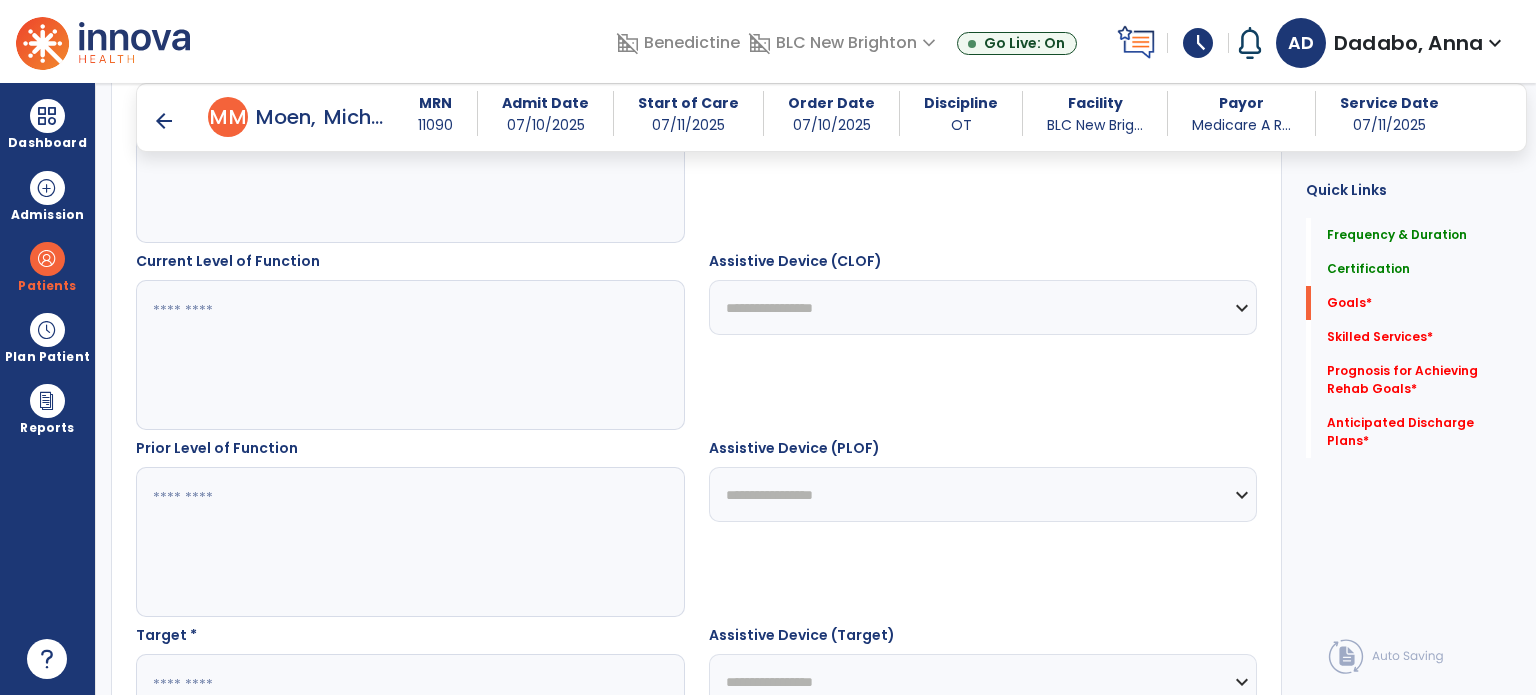 scroll, scrollTop: 592, scrollLeft: 0, axis: vertical 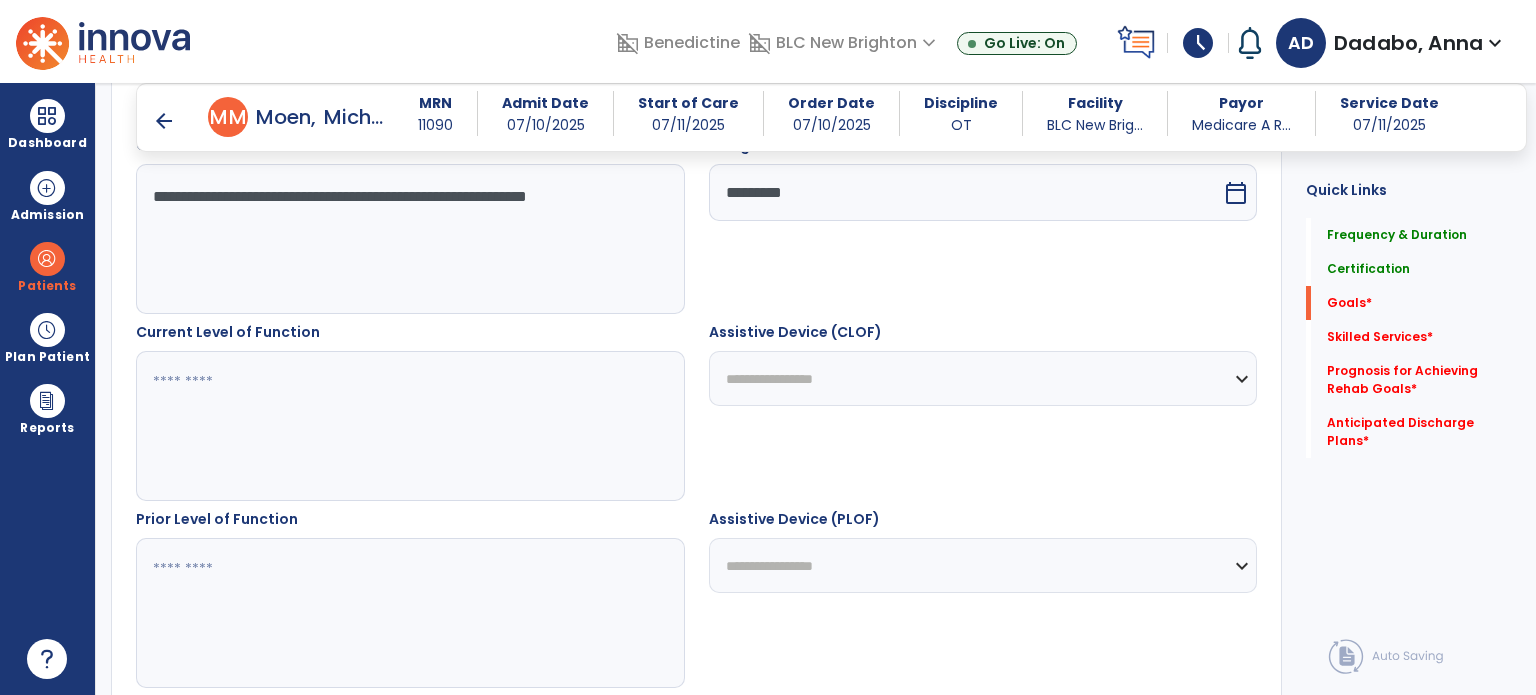 click at bounding box center [409, 426] 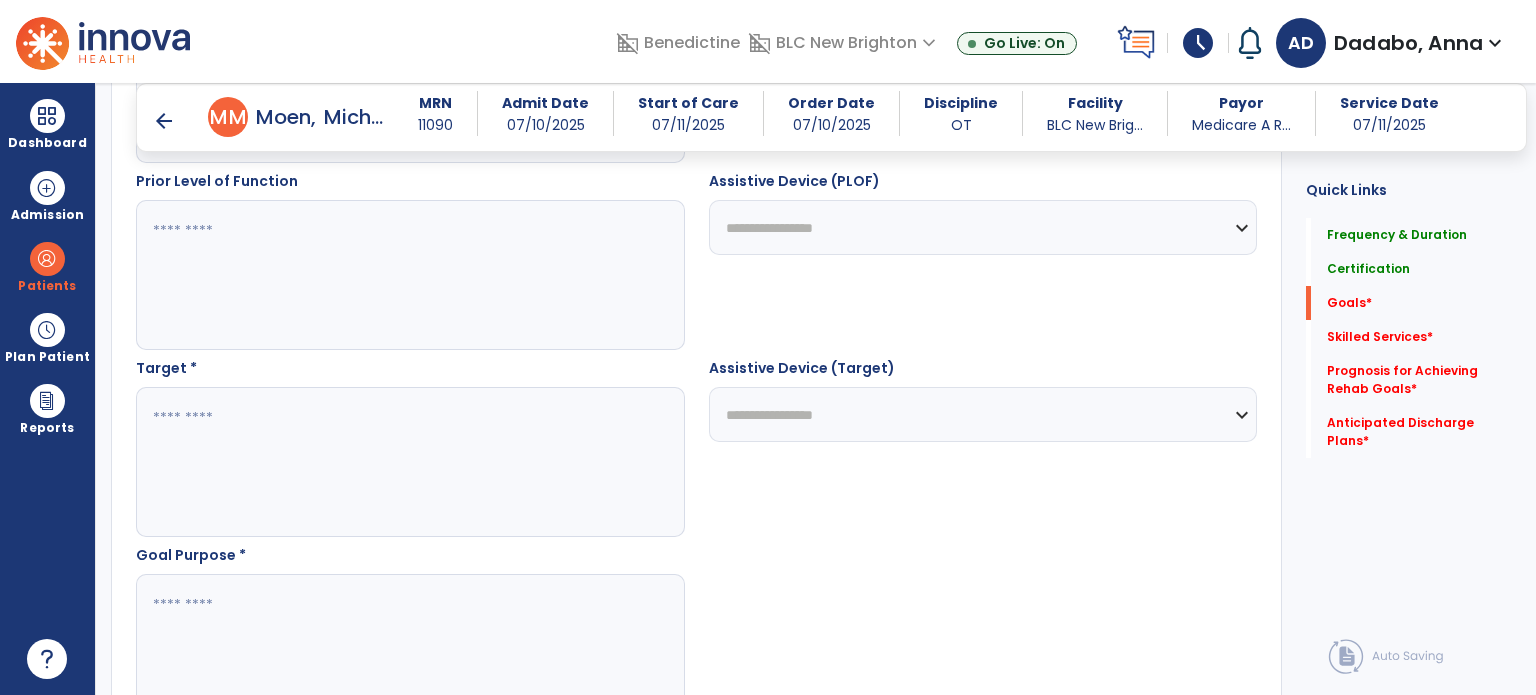 scroll, scrollTop: 932, scrollLeft: 0, axis: vertical 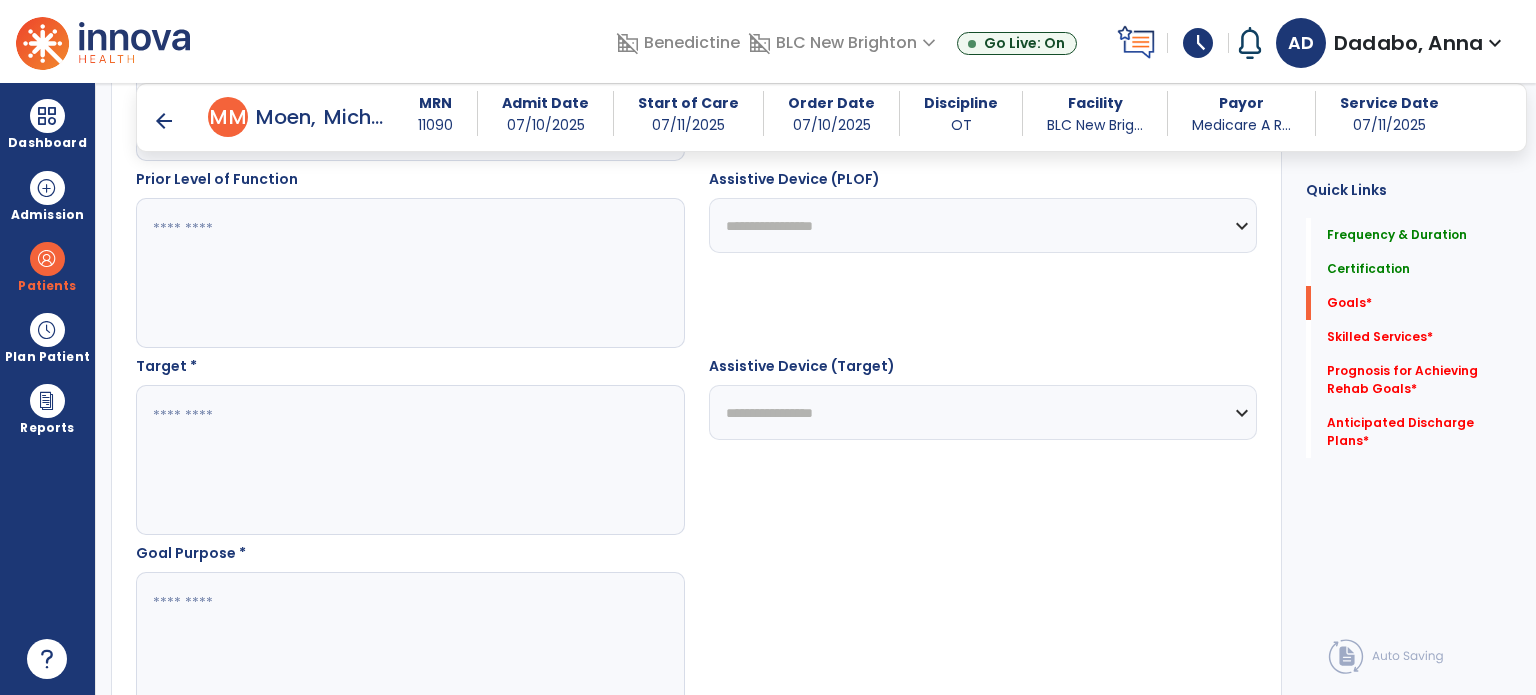 click at bounding box center [409, 460] 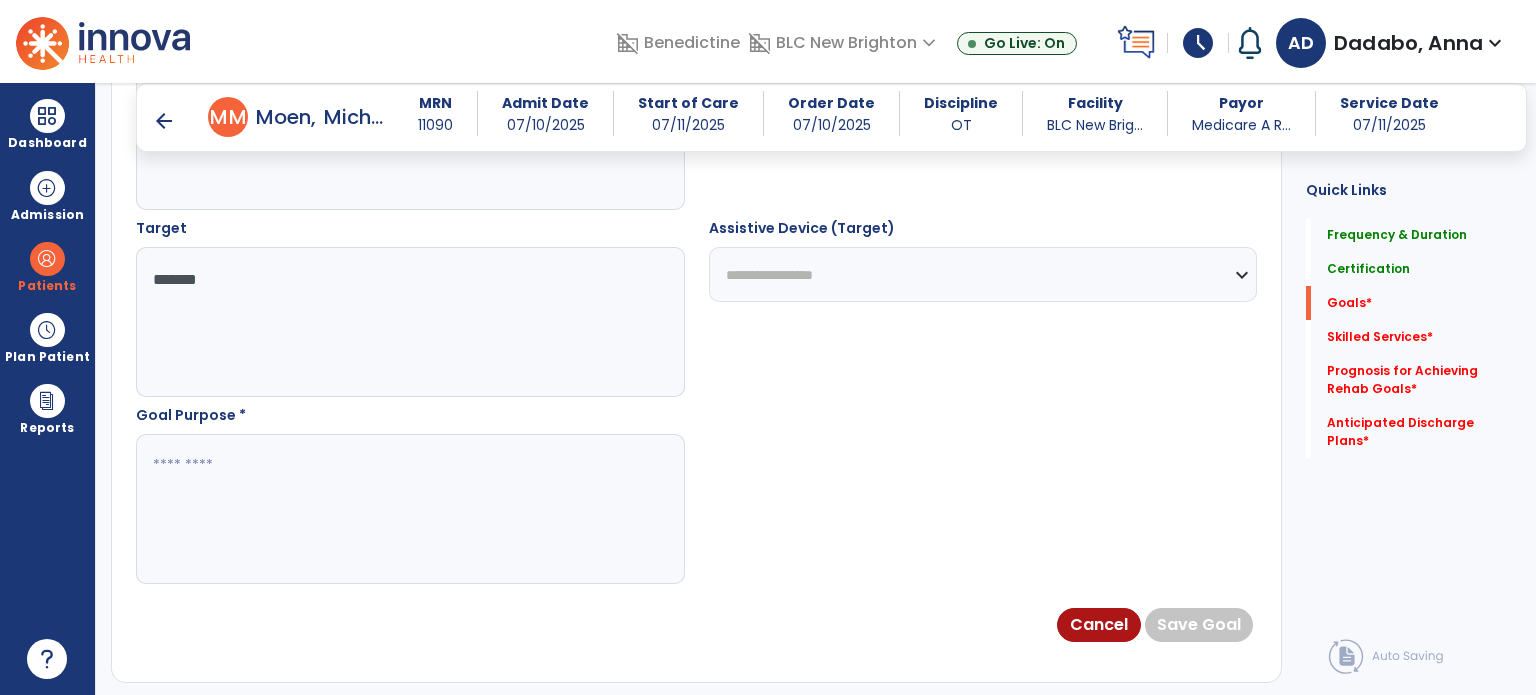 scroll, scrollTop: 1084, scrollLeft: 0, axis: vertical 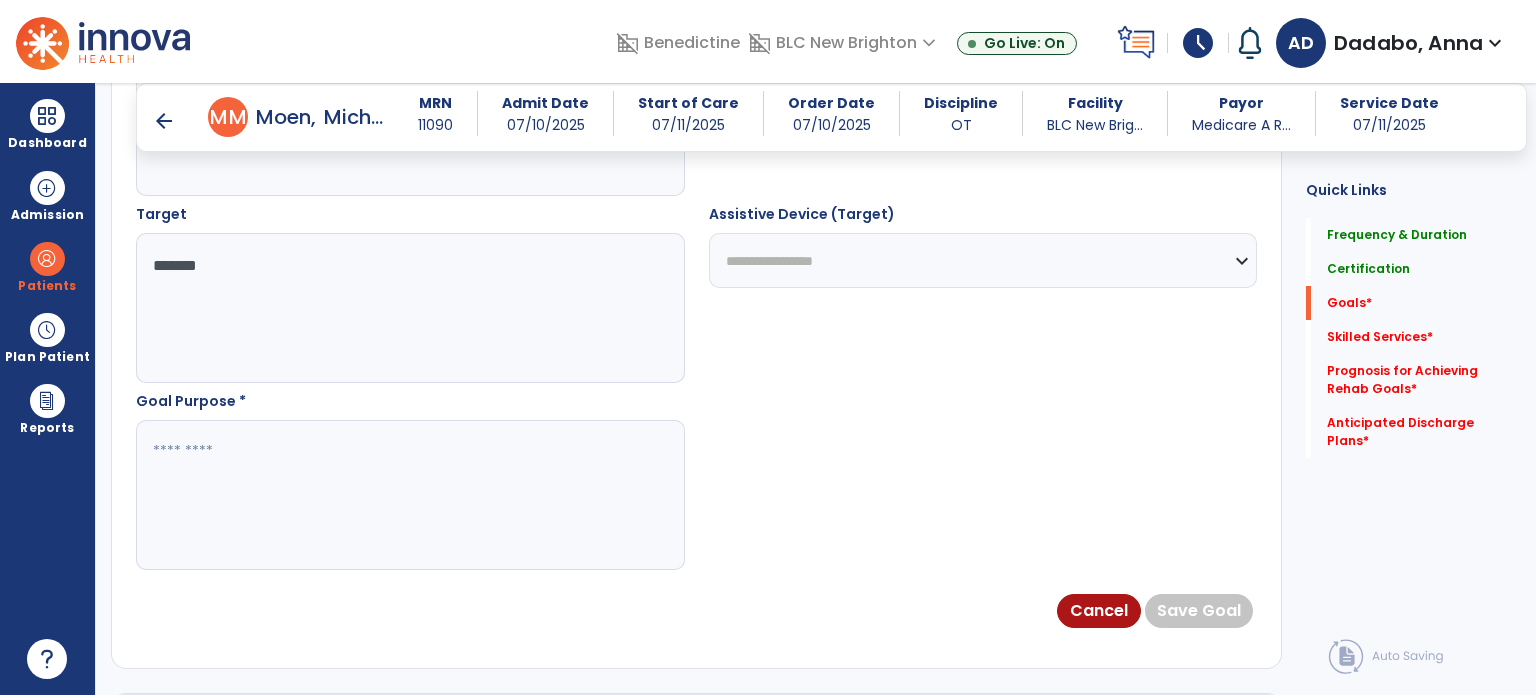 type on "*******" 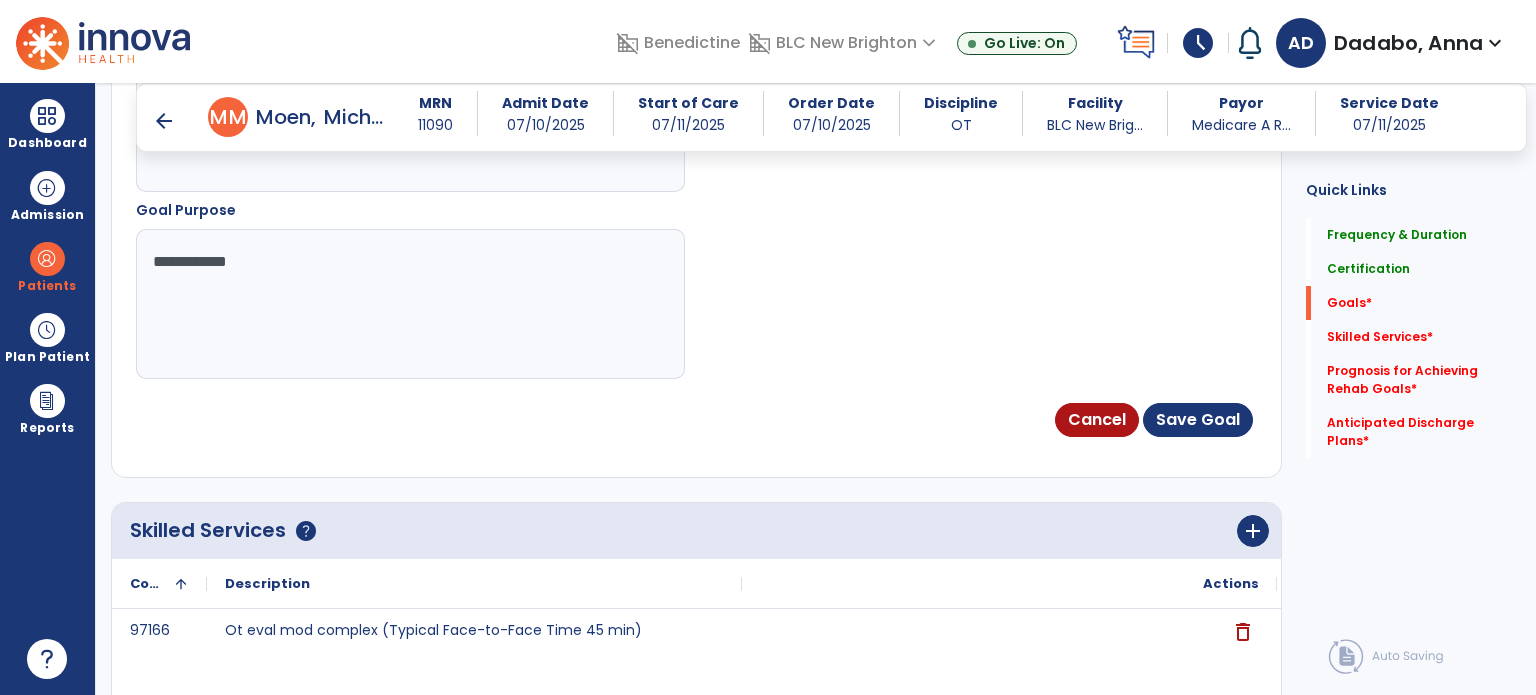 scroll, scrollTop: 1308, scrollLeft: 0, axis: vertical 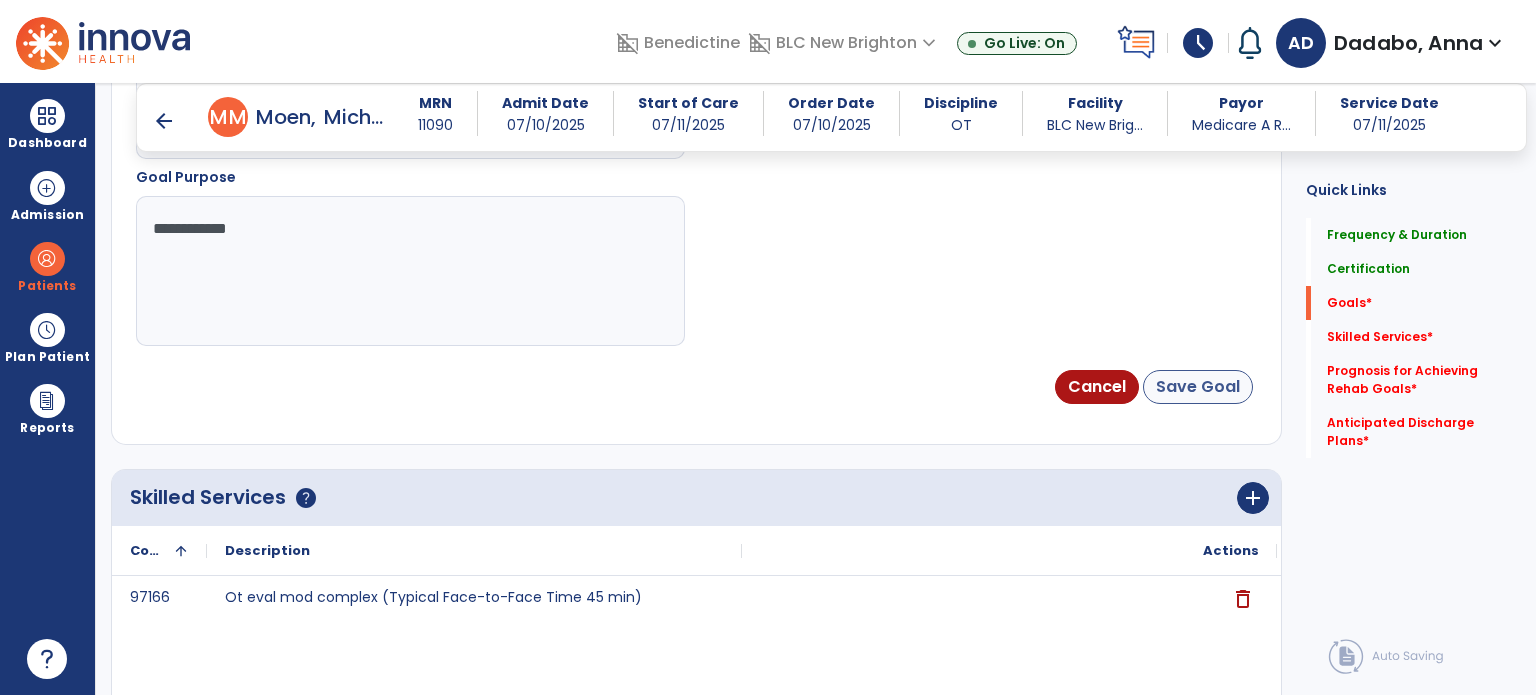 type on "**********" 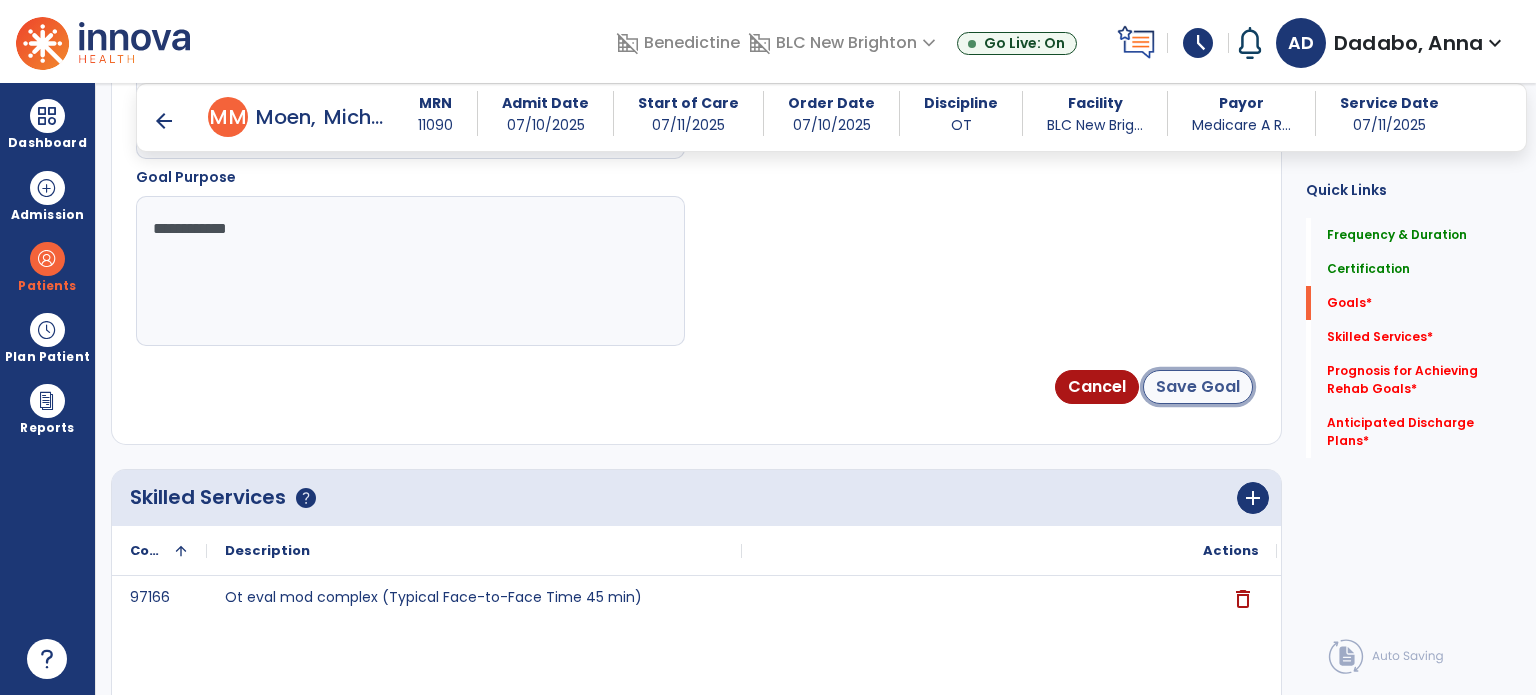 click on "Save Goal" at bounding box center (1198, 387) 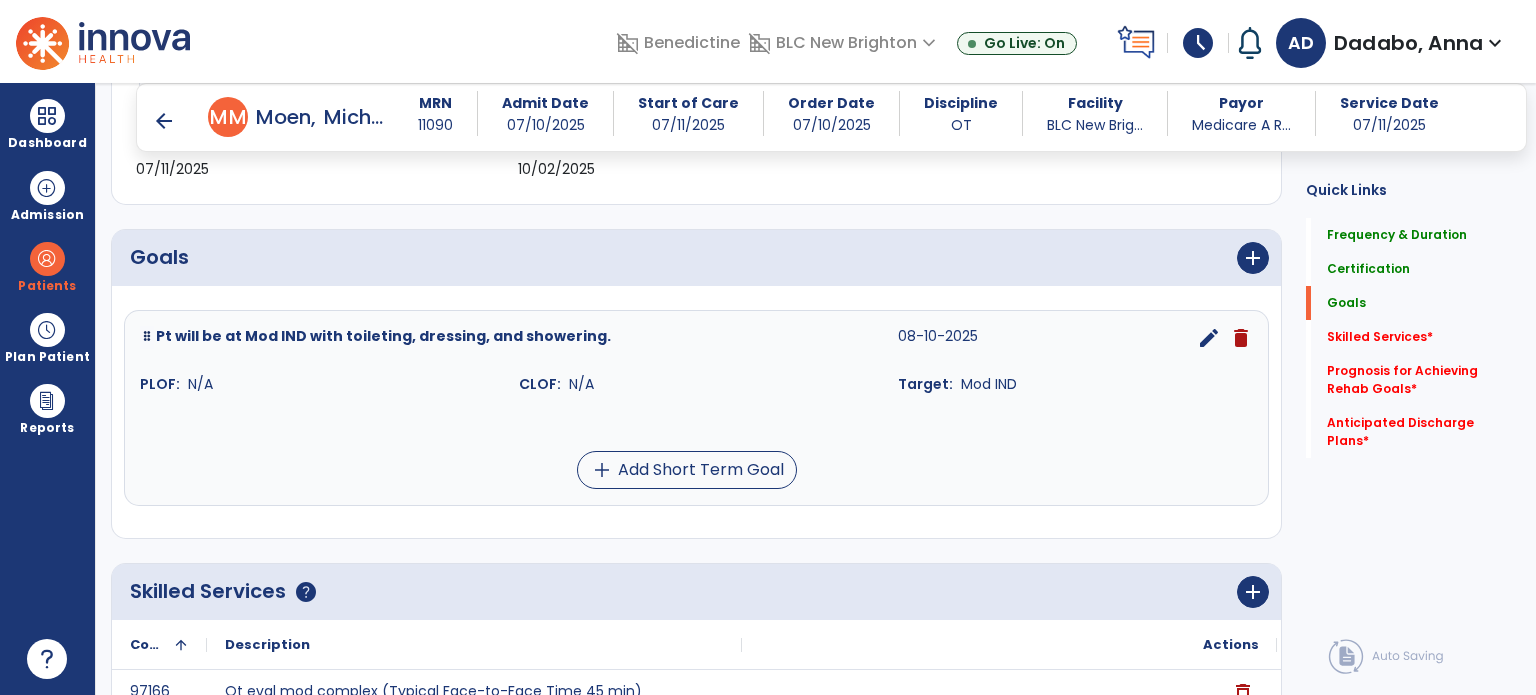 scroll, scrollTop: 413, scrollLeft: 0, axis: vertical 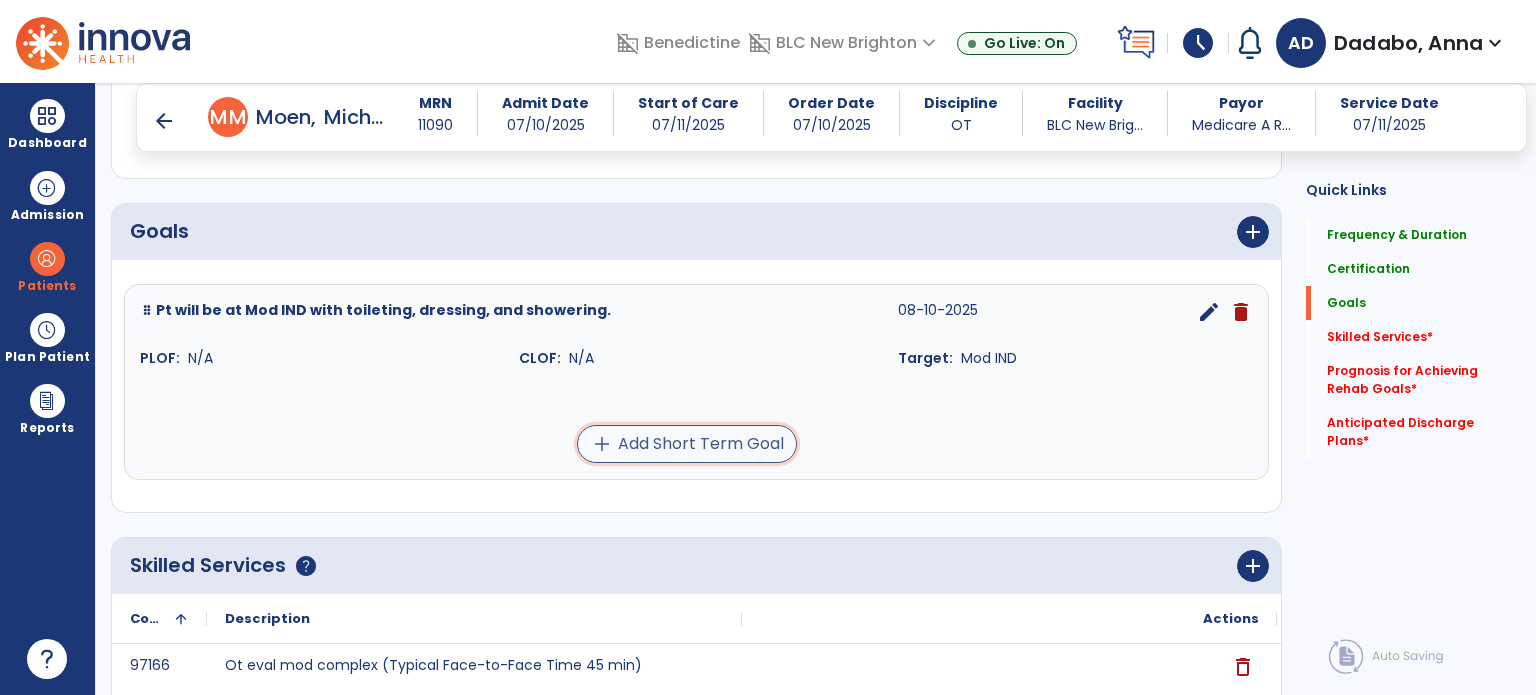 click on "add  Add Short Term Goal" at bounding box center (687, 444) 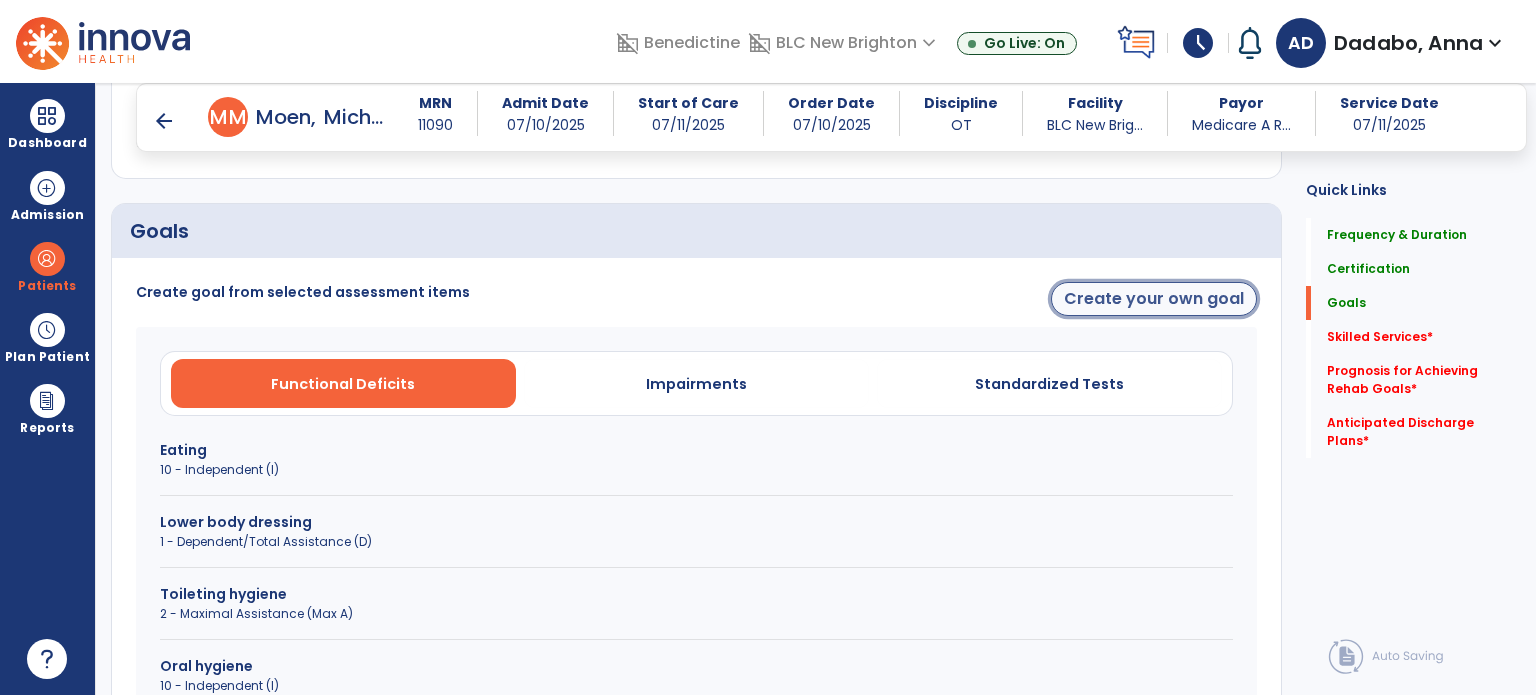 click on "Create your own goal" at bounding box center [1154, 299] 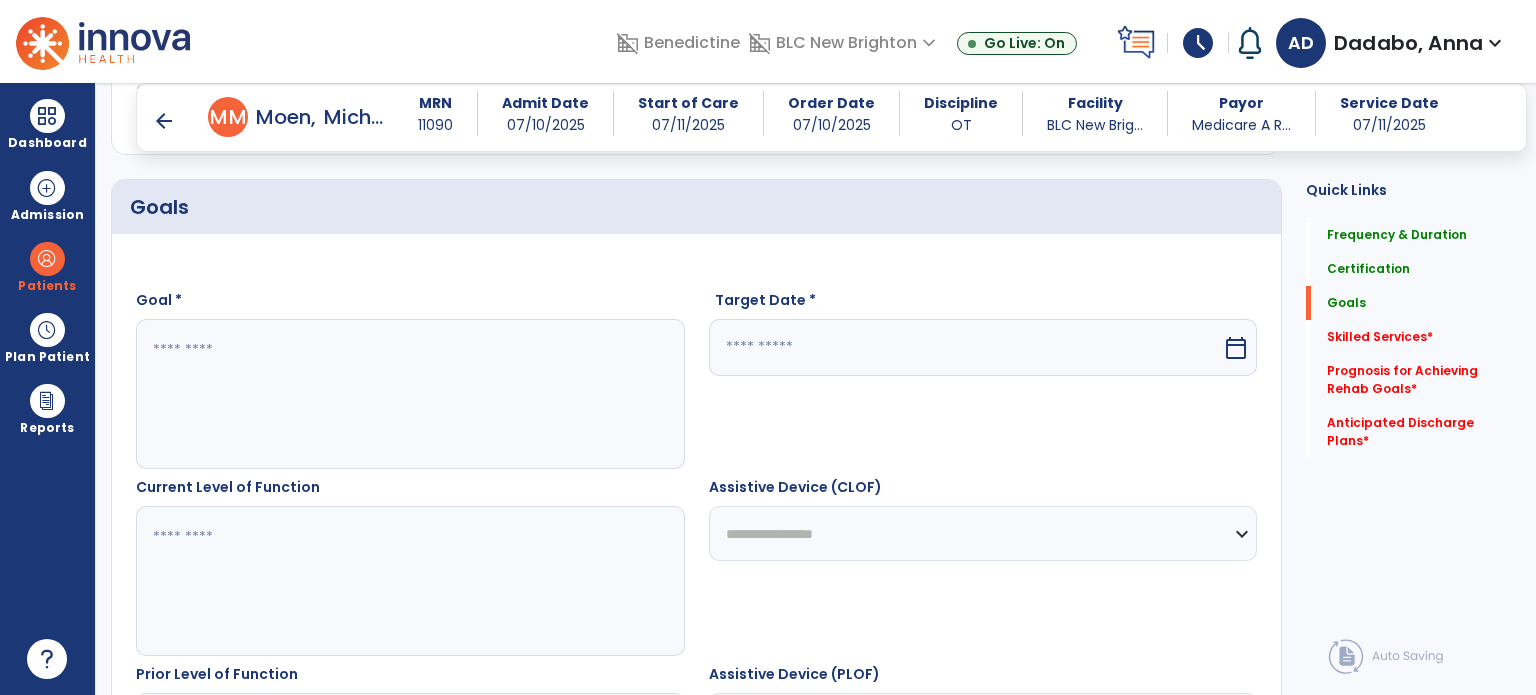 scroll, scrollTop: 488, scrollLeft: 0, axis: vertical 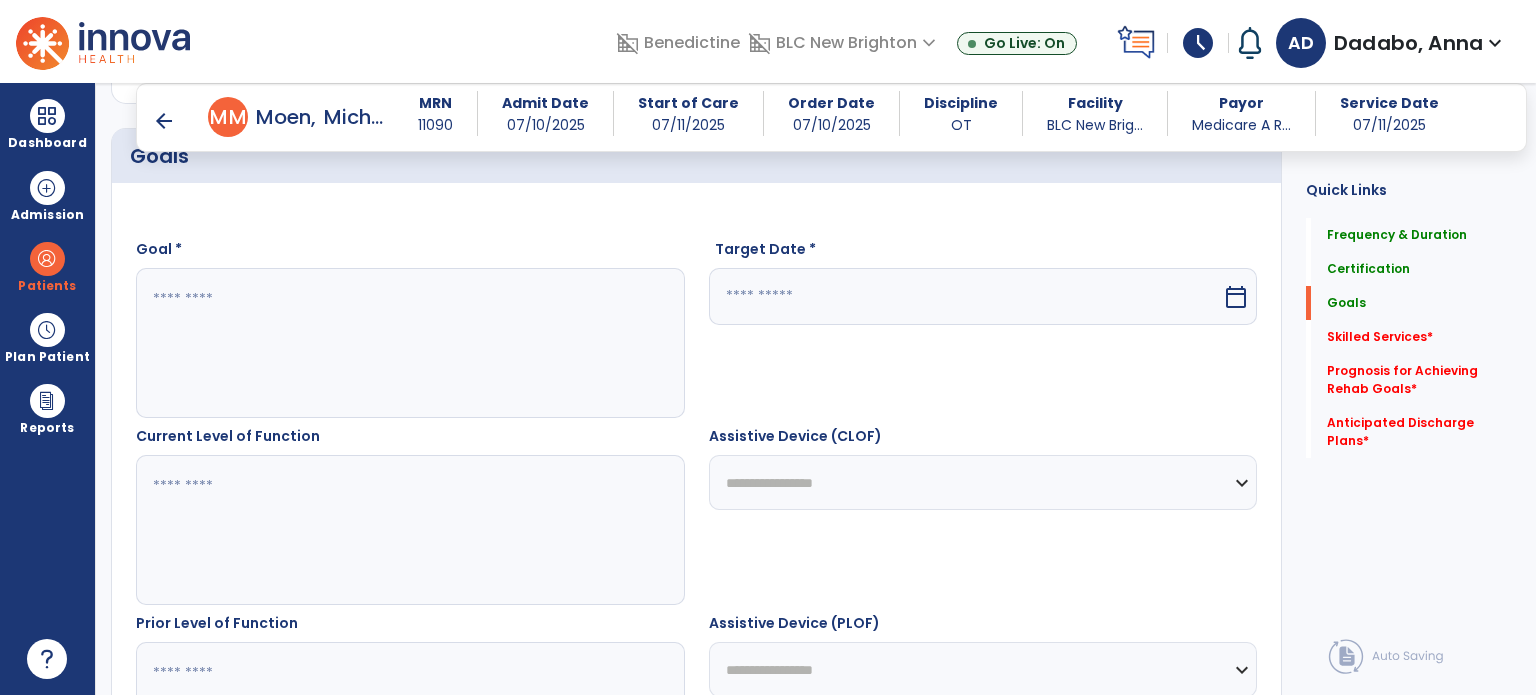 click at bounding box center (409, 343) 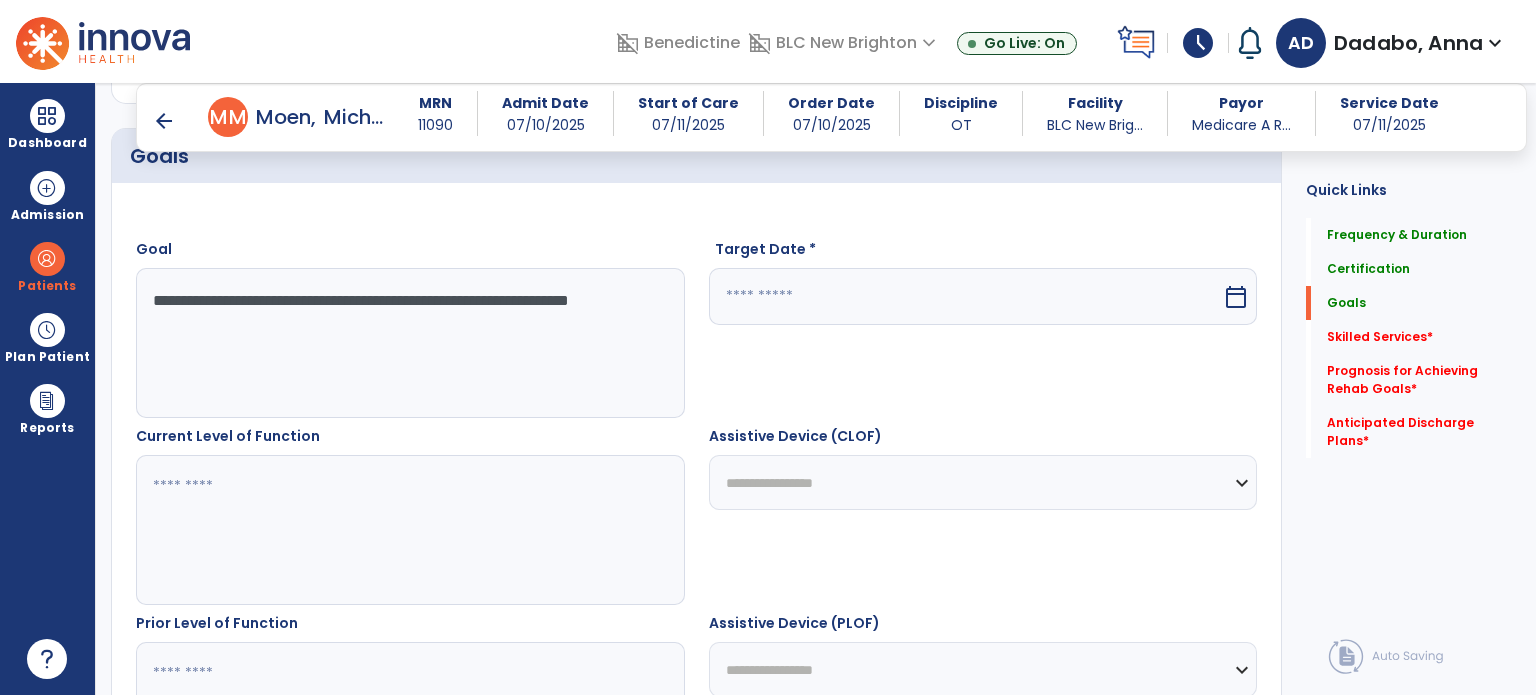 type on "**********" 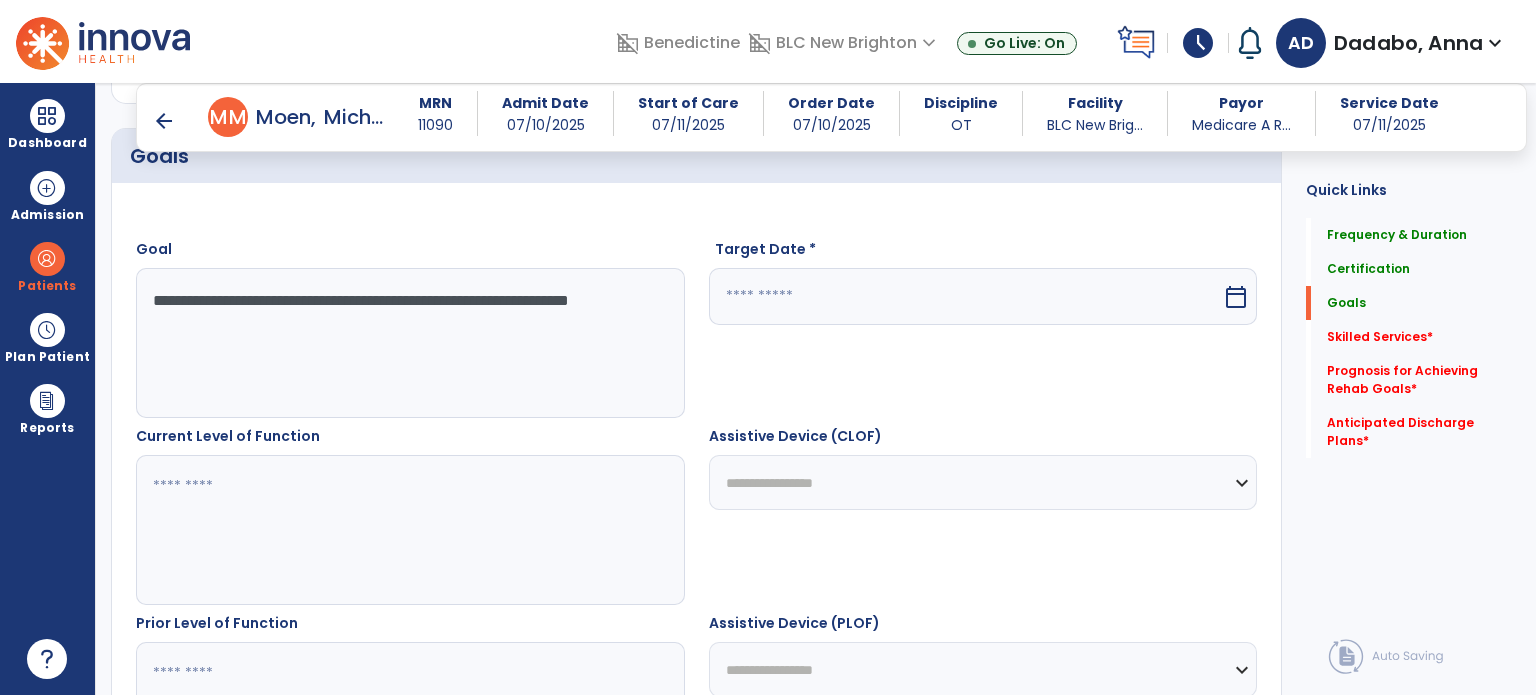 click at bounding box center [966, 296] 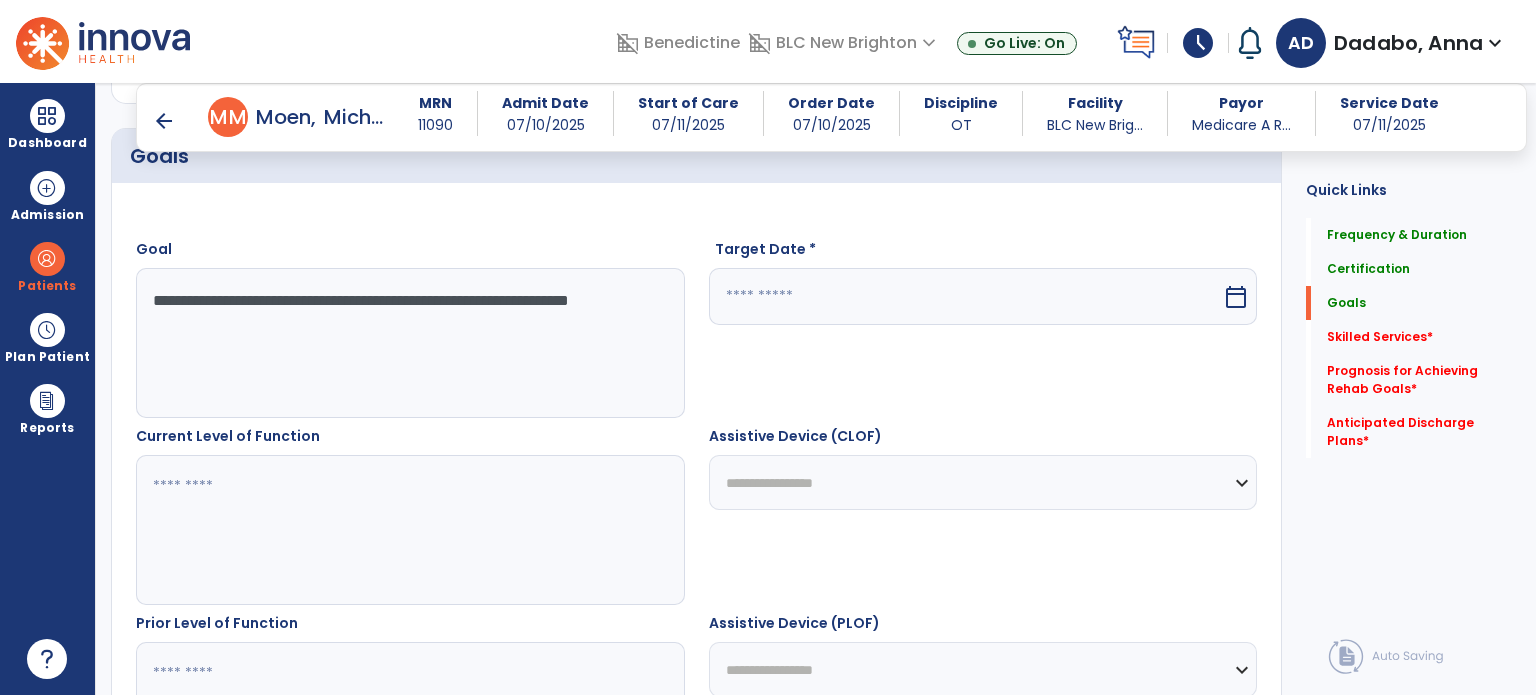 select on "*" 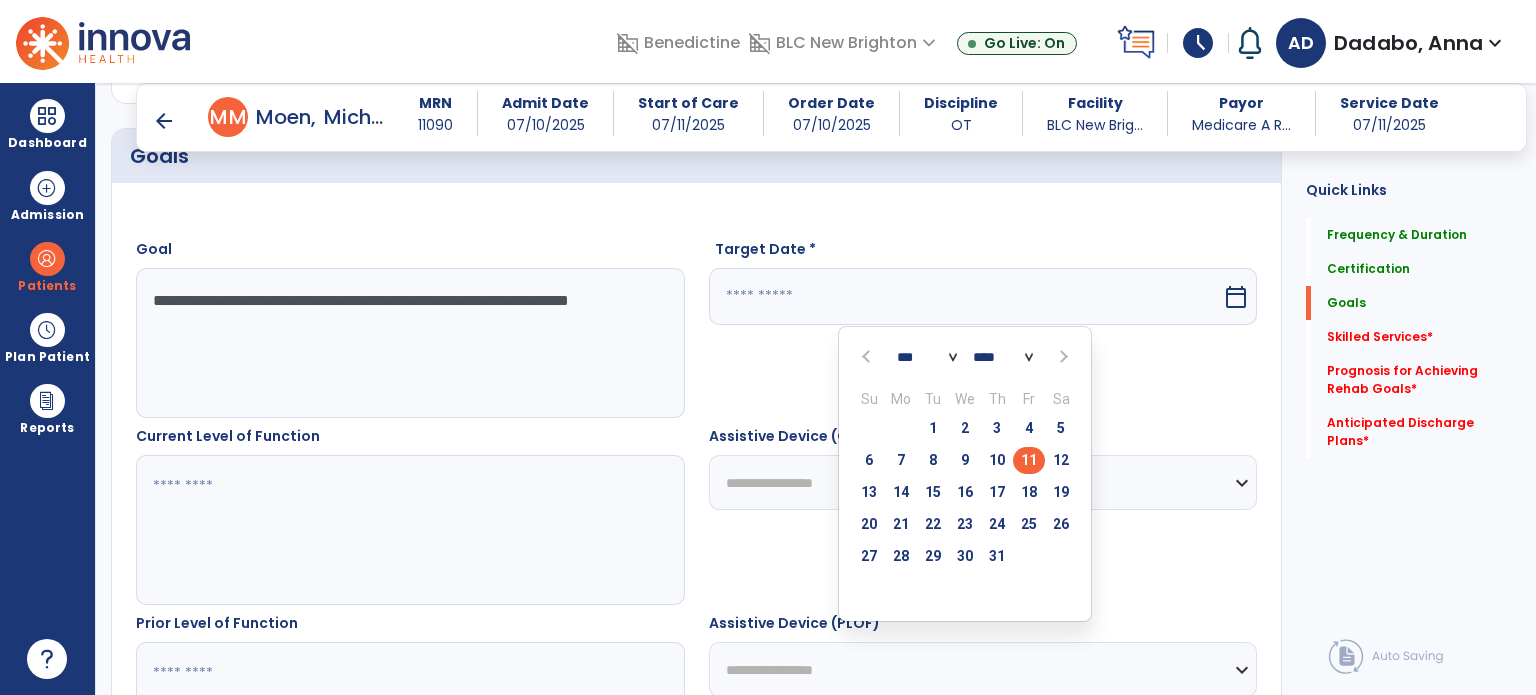 click at bounding box center (1062, 357) 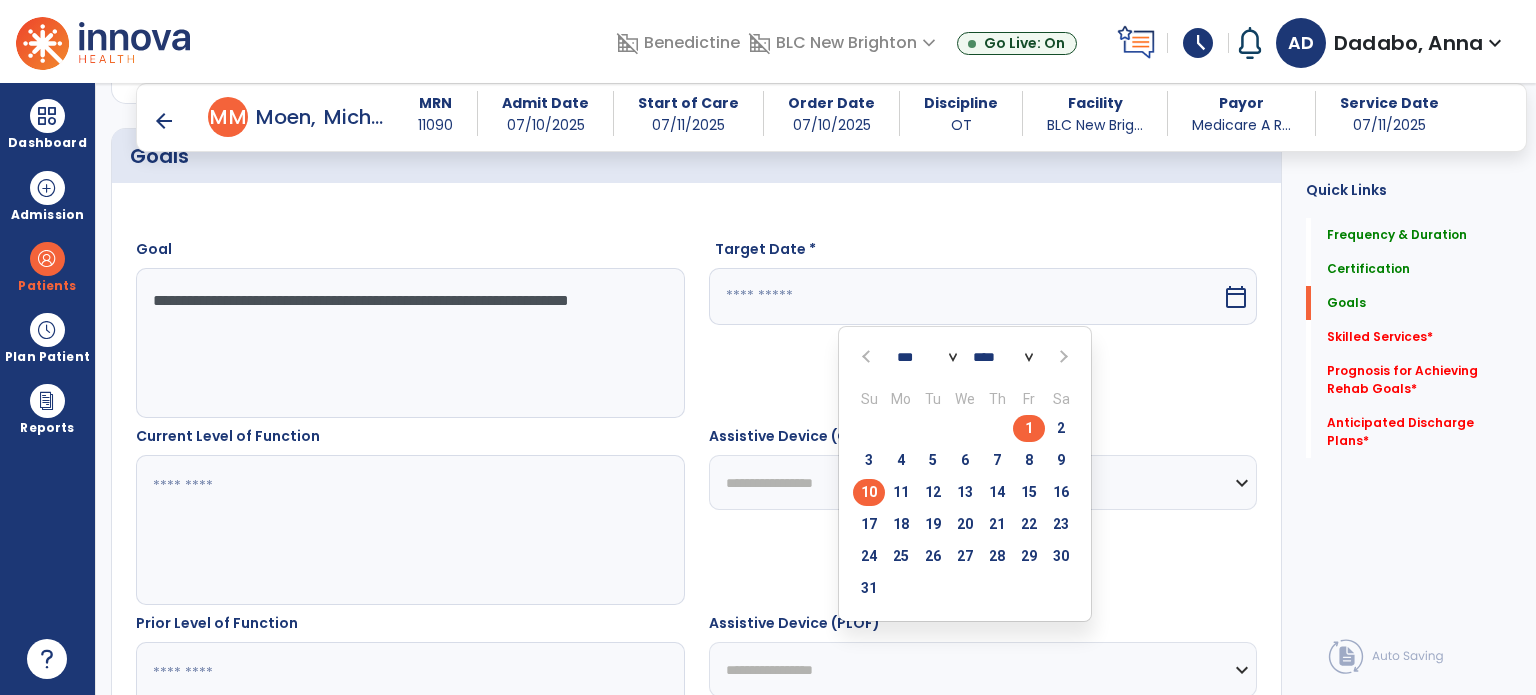 click on "10" at bounding box center [869, 492] 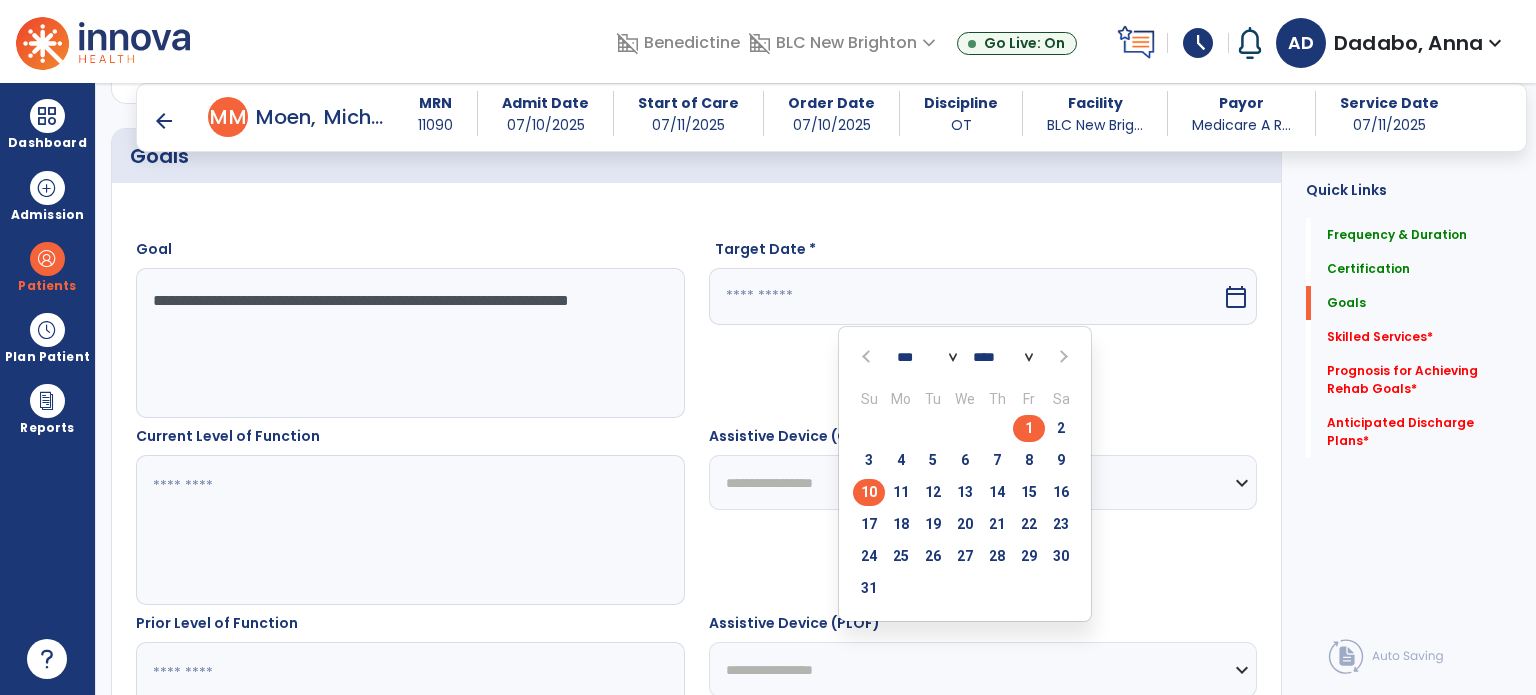 type on "*********" 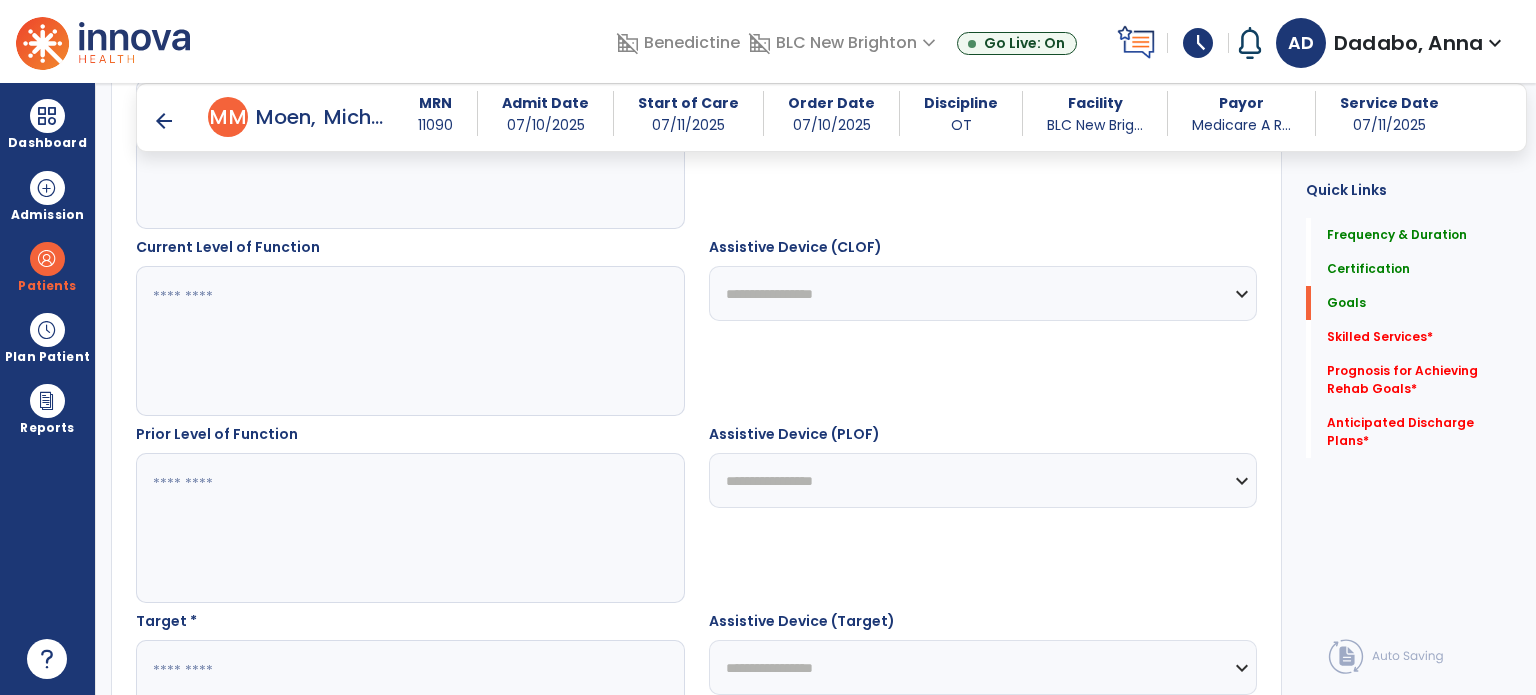 click on "**********" at bounding box center (983, 480) 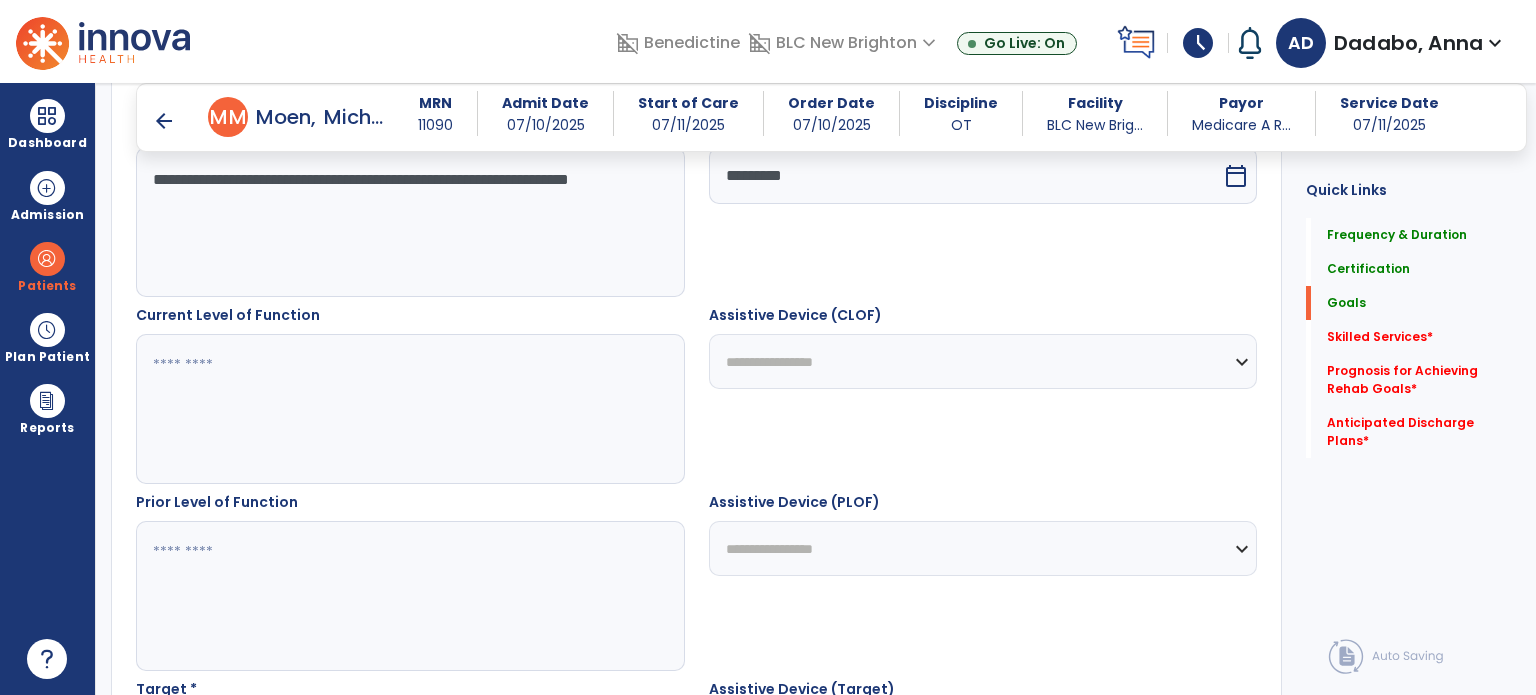 click at bounding box center (409, 409) 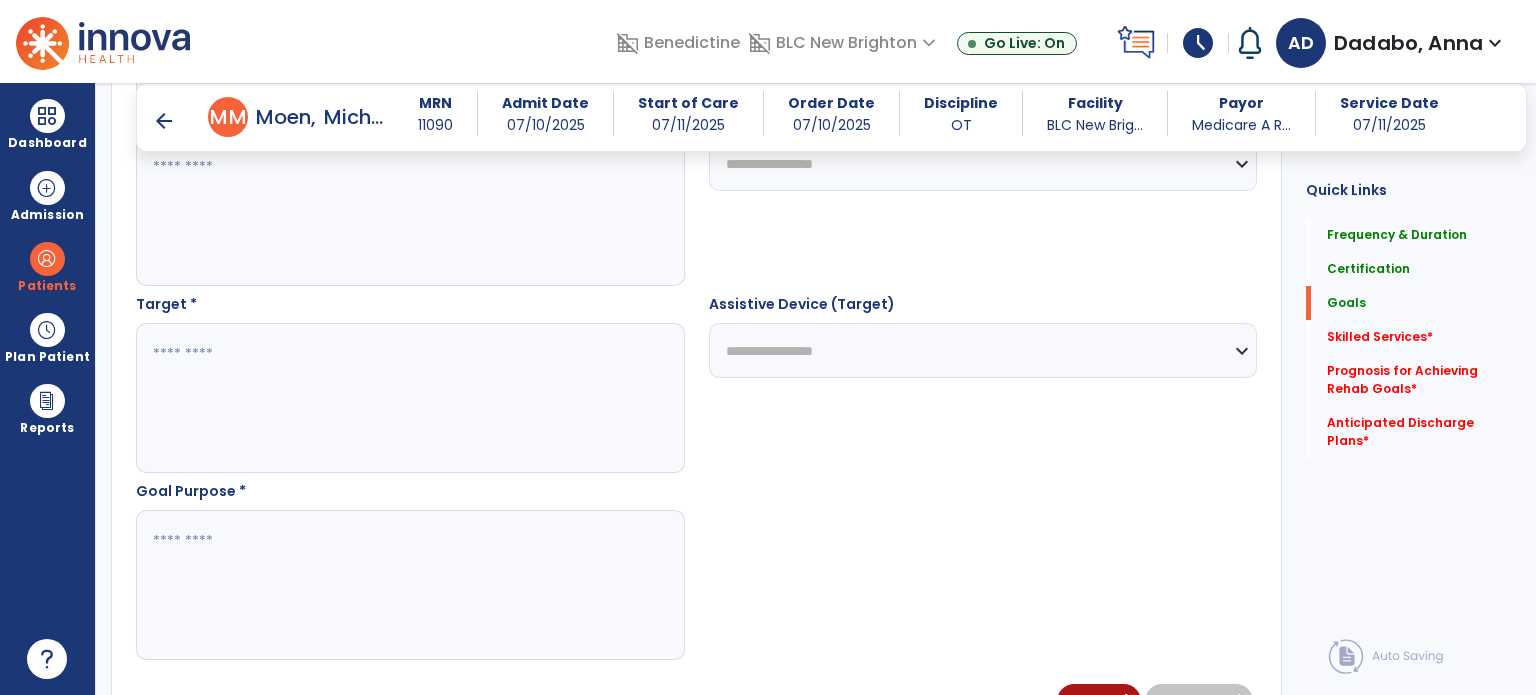 click at bounding box center (409, 398) 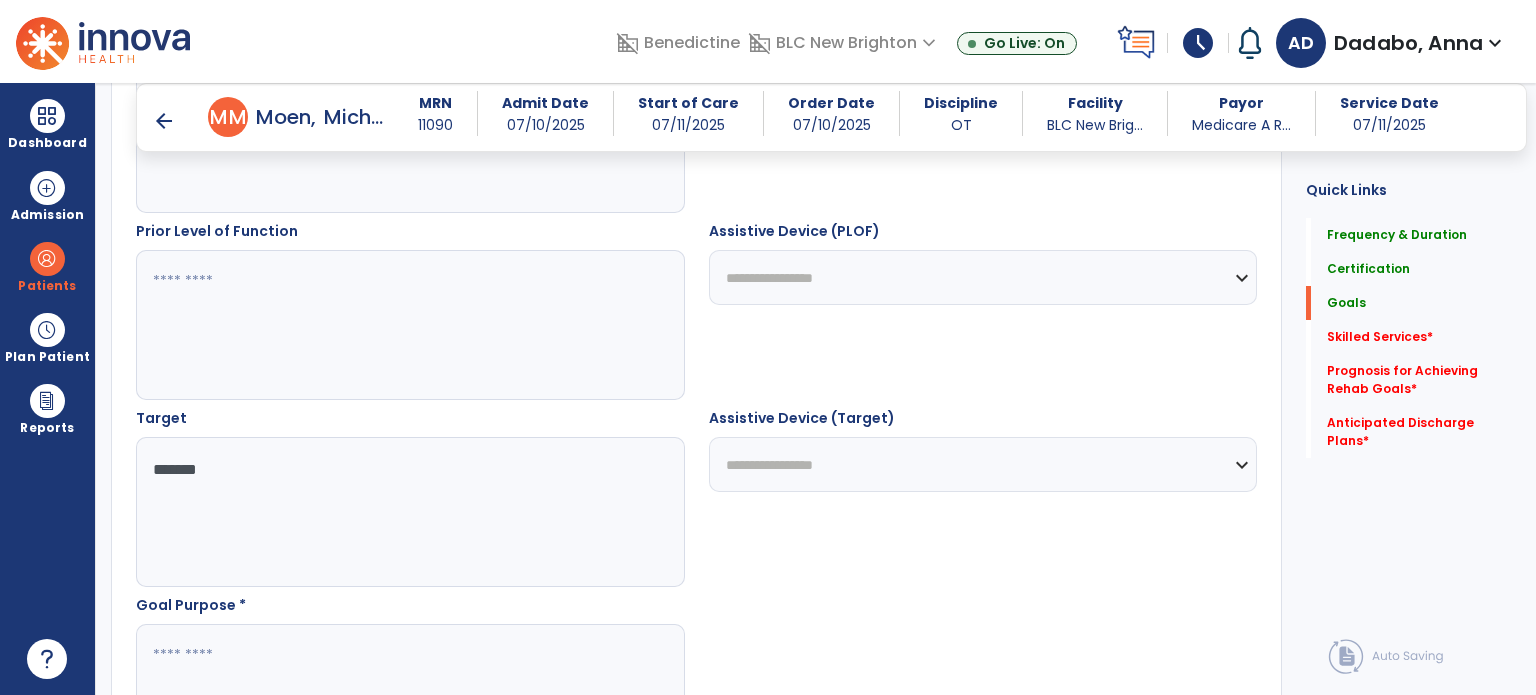 scroll, scrollTop: 866, scrollLeft: 0, axis: vertical 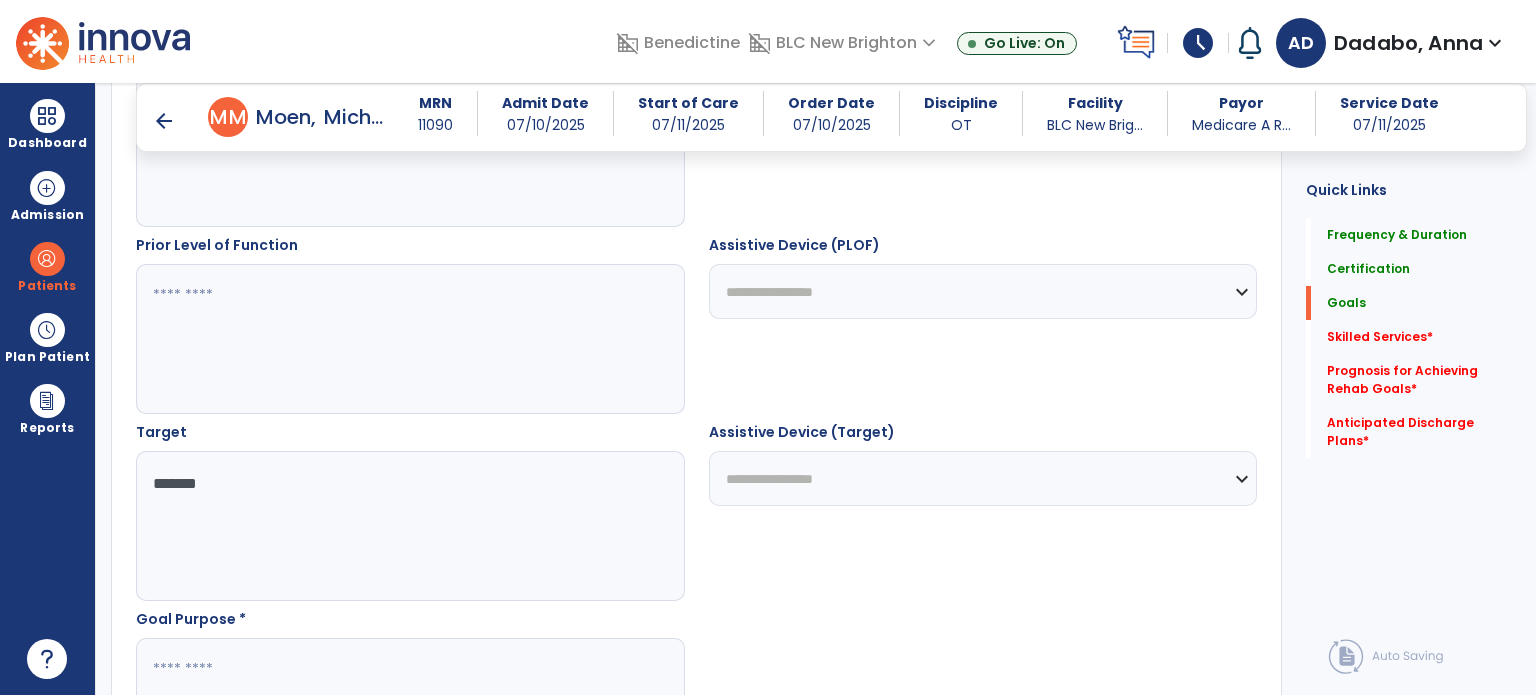 type on "*******" 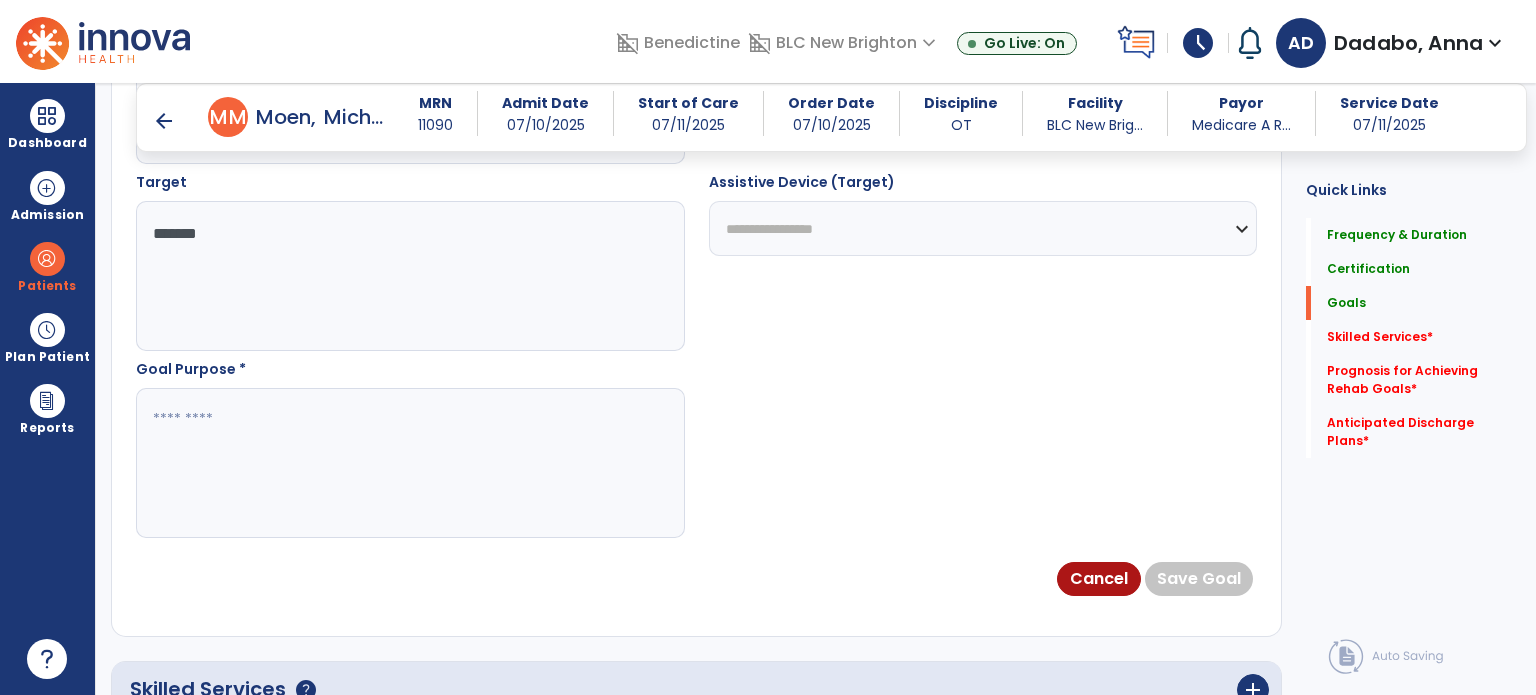 scroll, scrollTop: 1128, scrollLeft: 0, axis: vertical 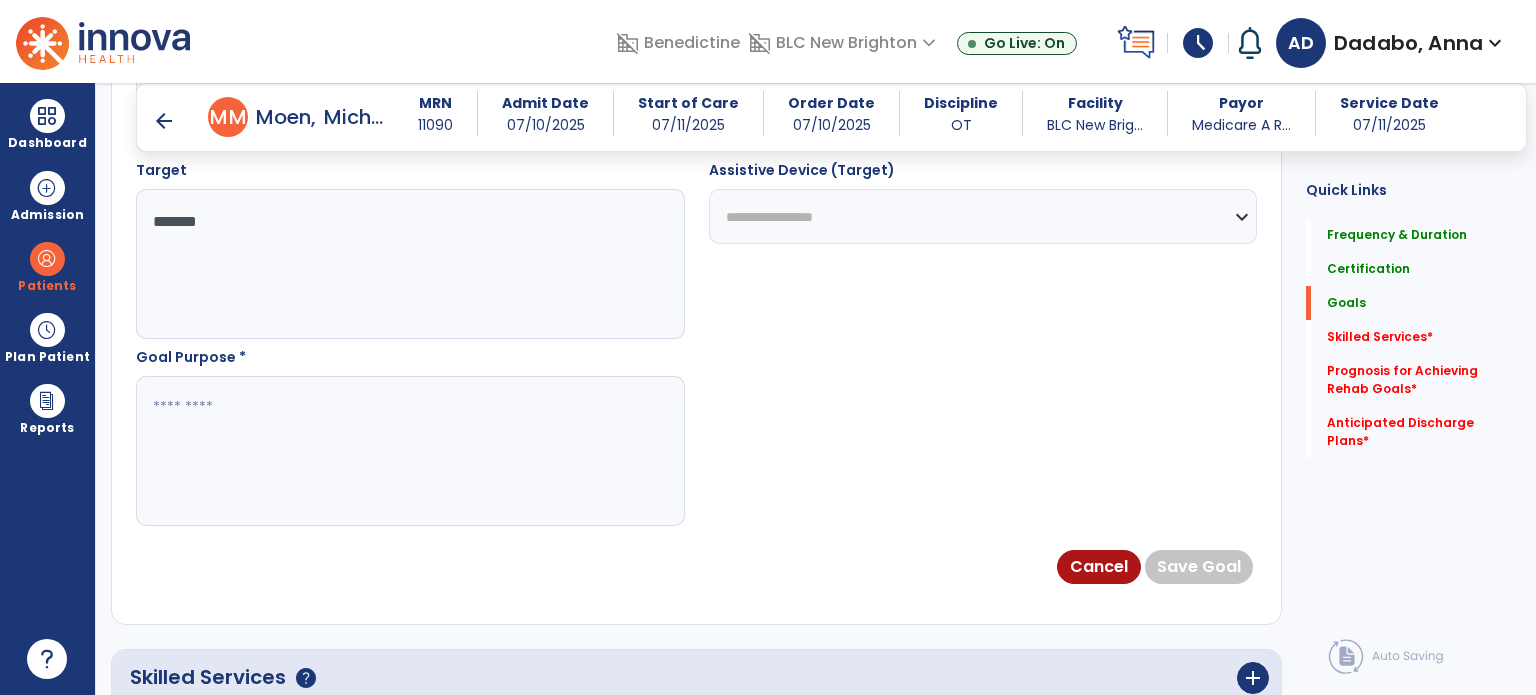 click at bounding box center [409, 451] 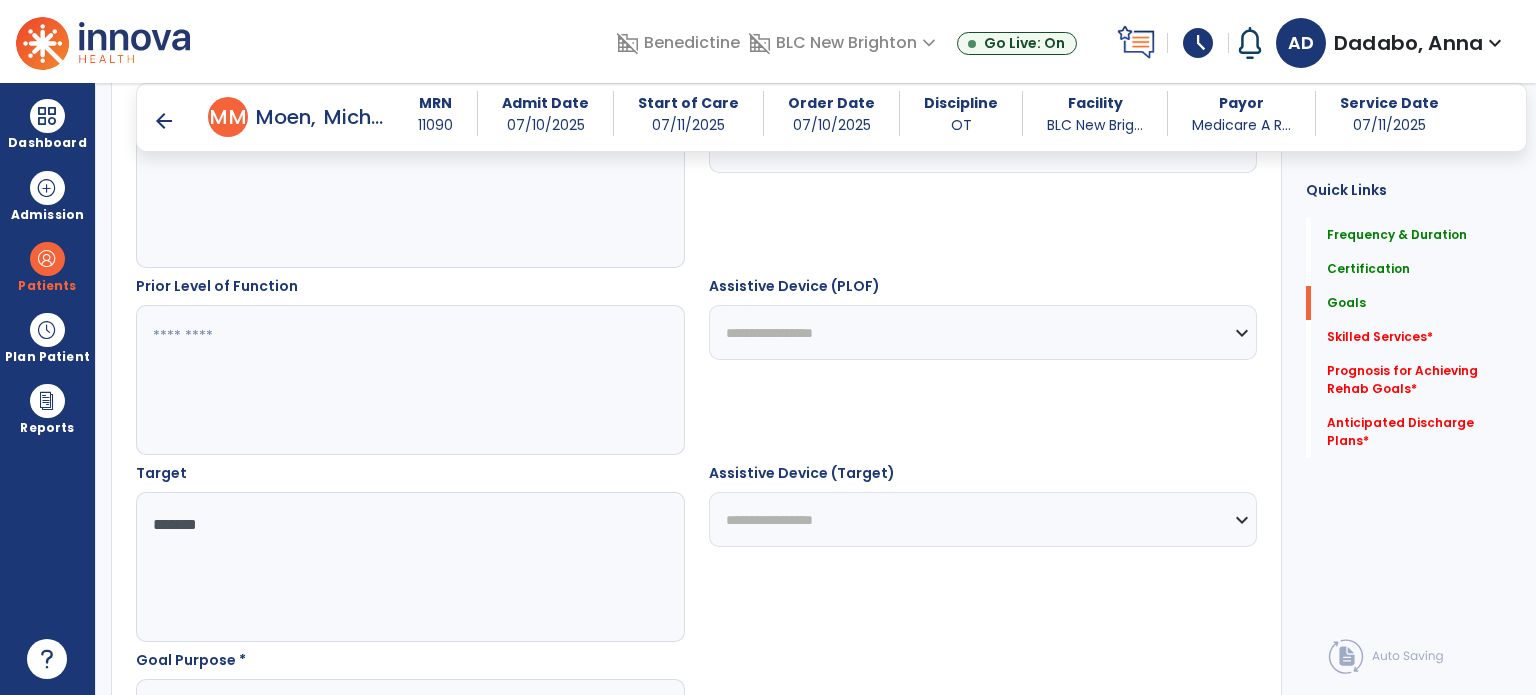 scroll, scrollTop: 752, scrollLeft: 0, axis: vertical 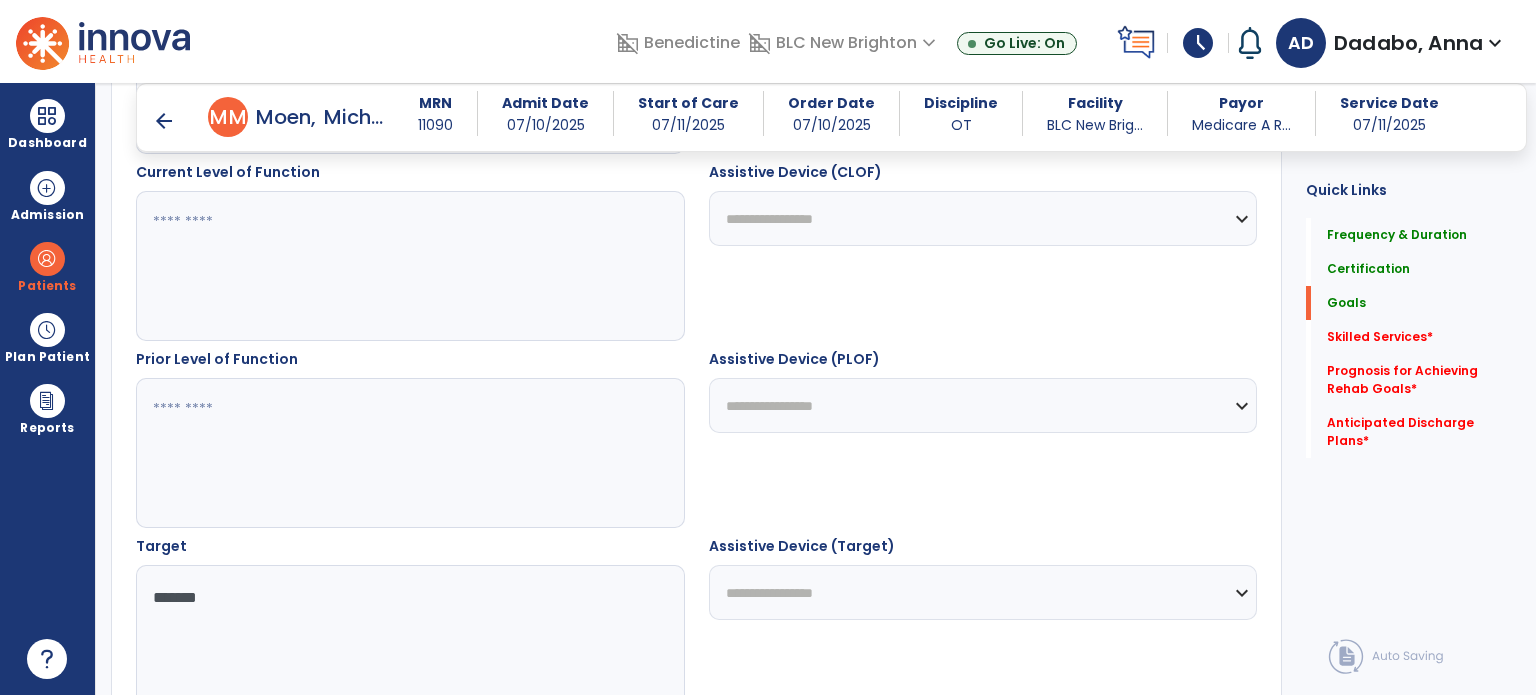 click at bounding box center [409, 453] 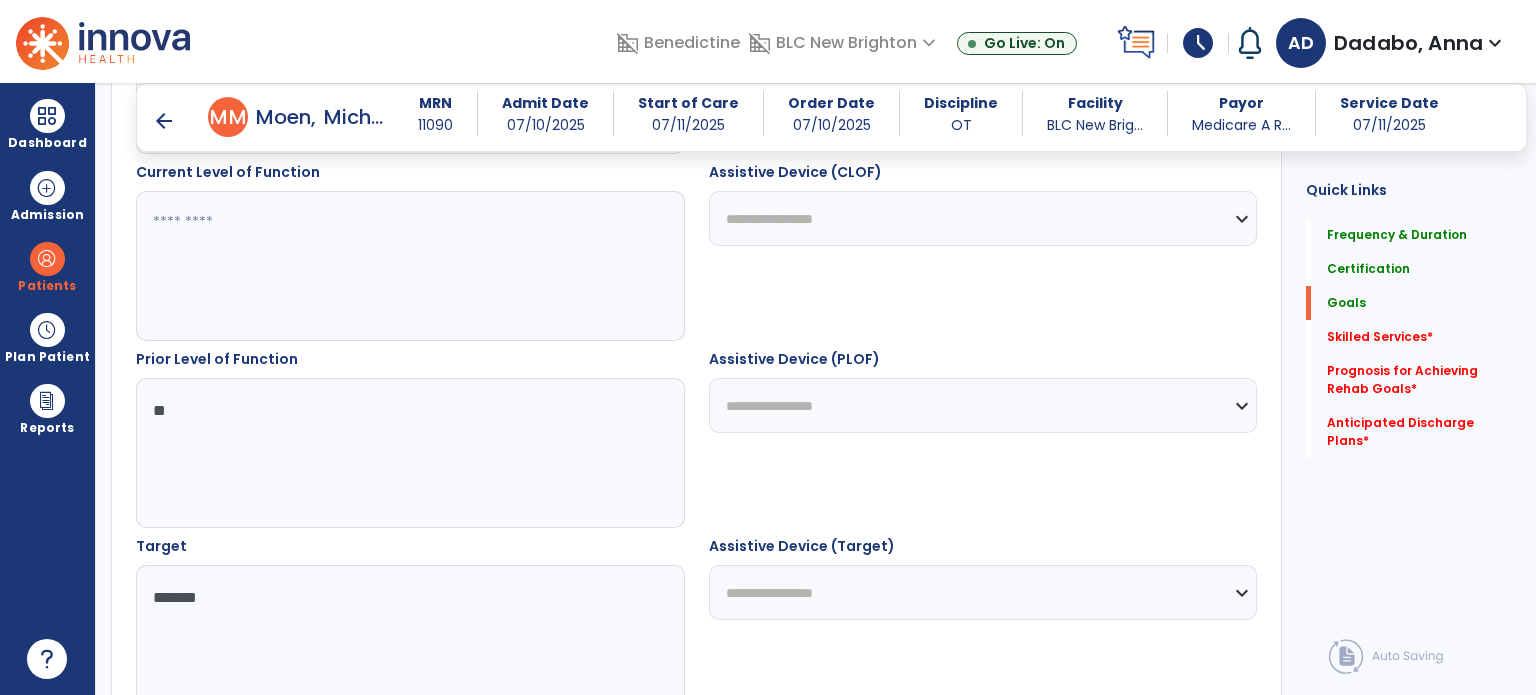 type on "*" 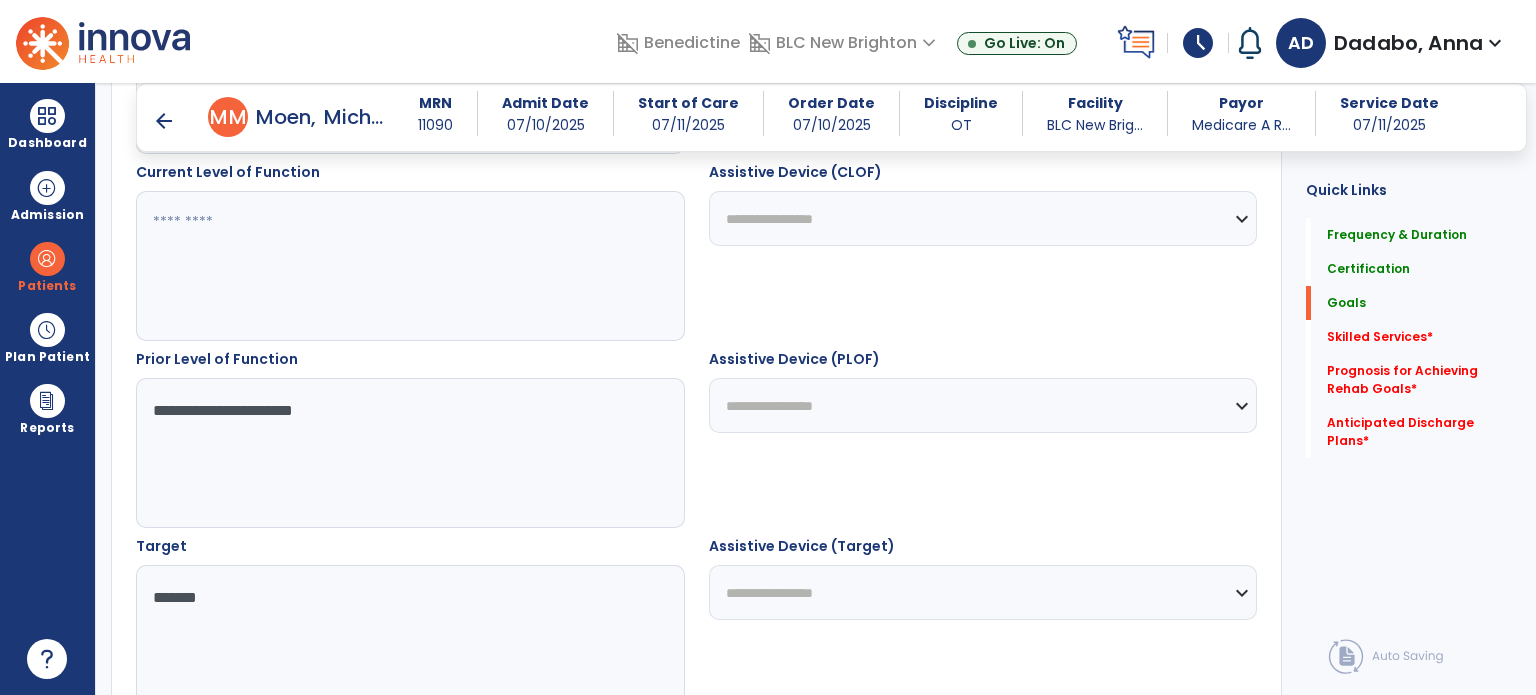 type on "**********" 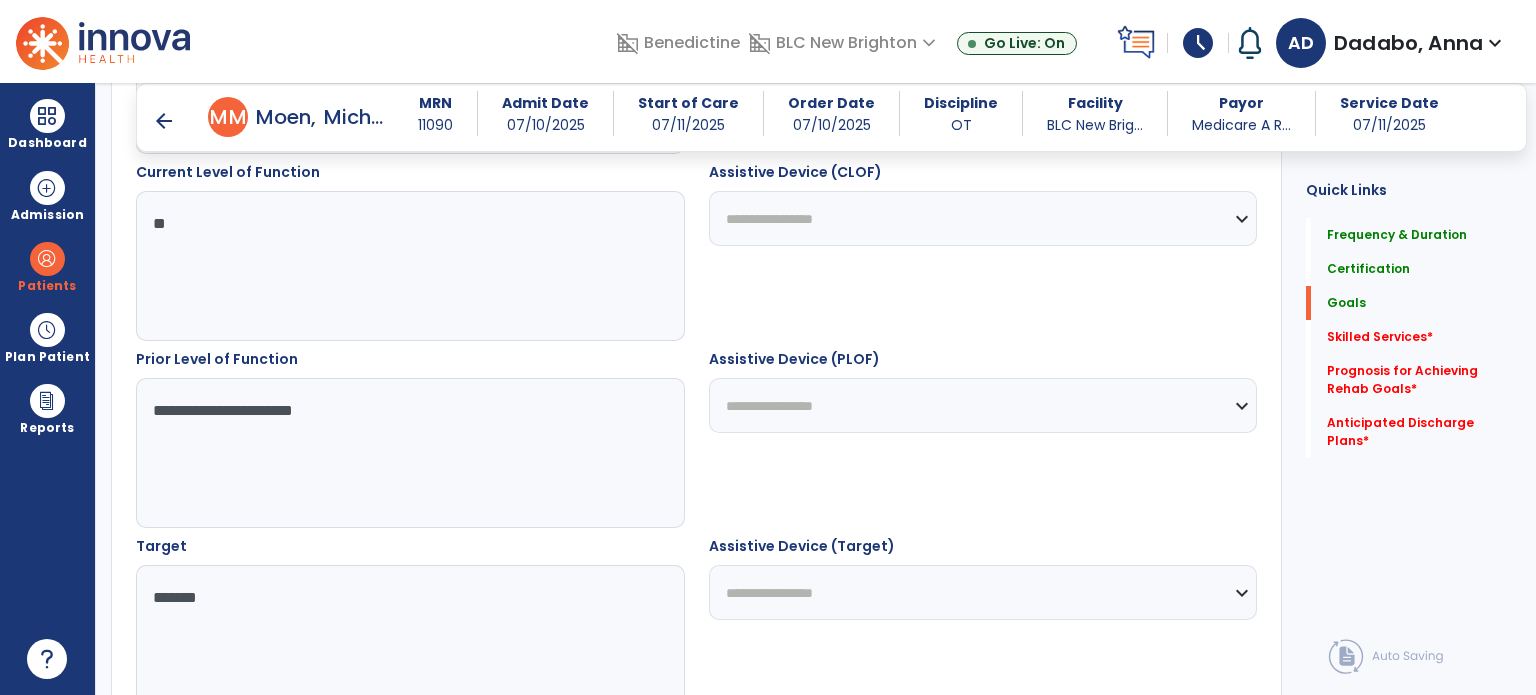type on "*" 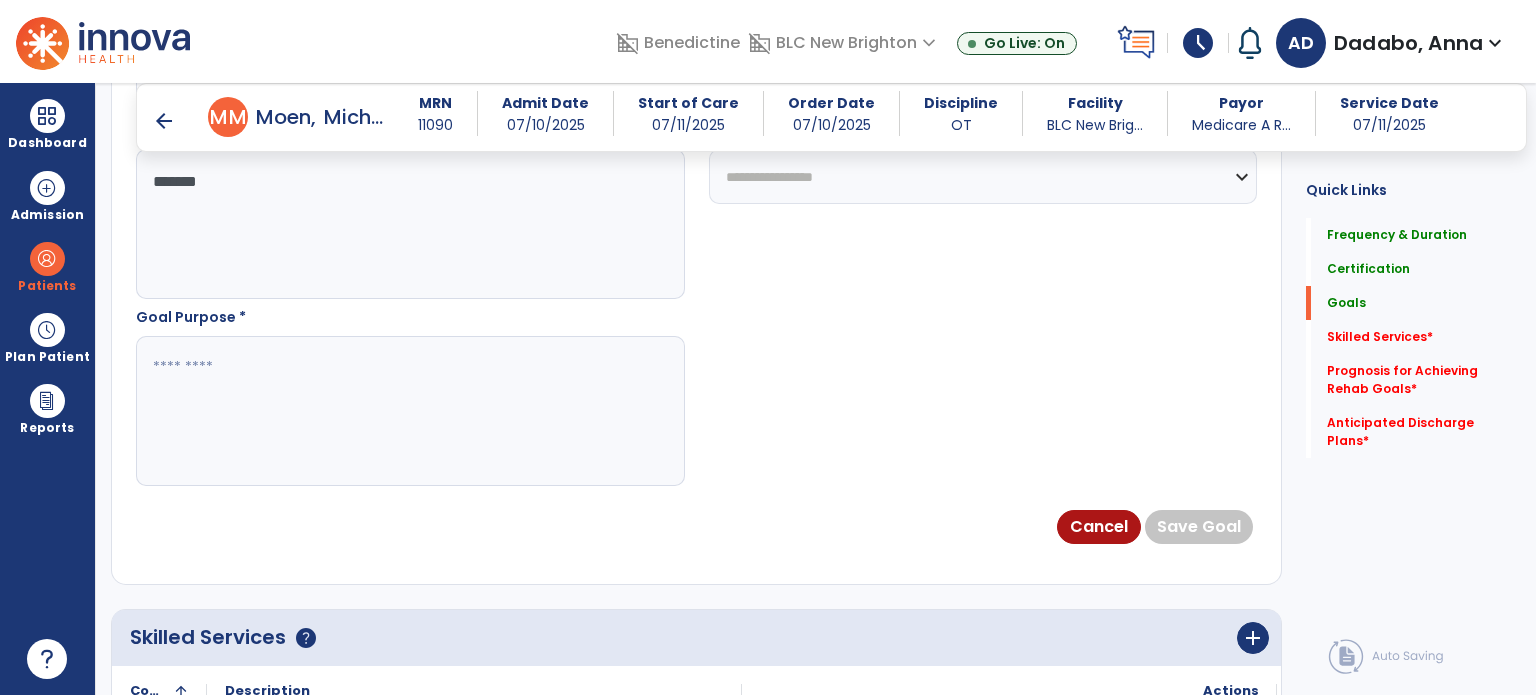 scroll, scrollTop: 1169, scrollLeft: 0, axis: vertical 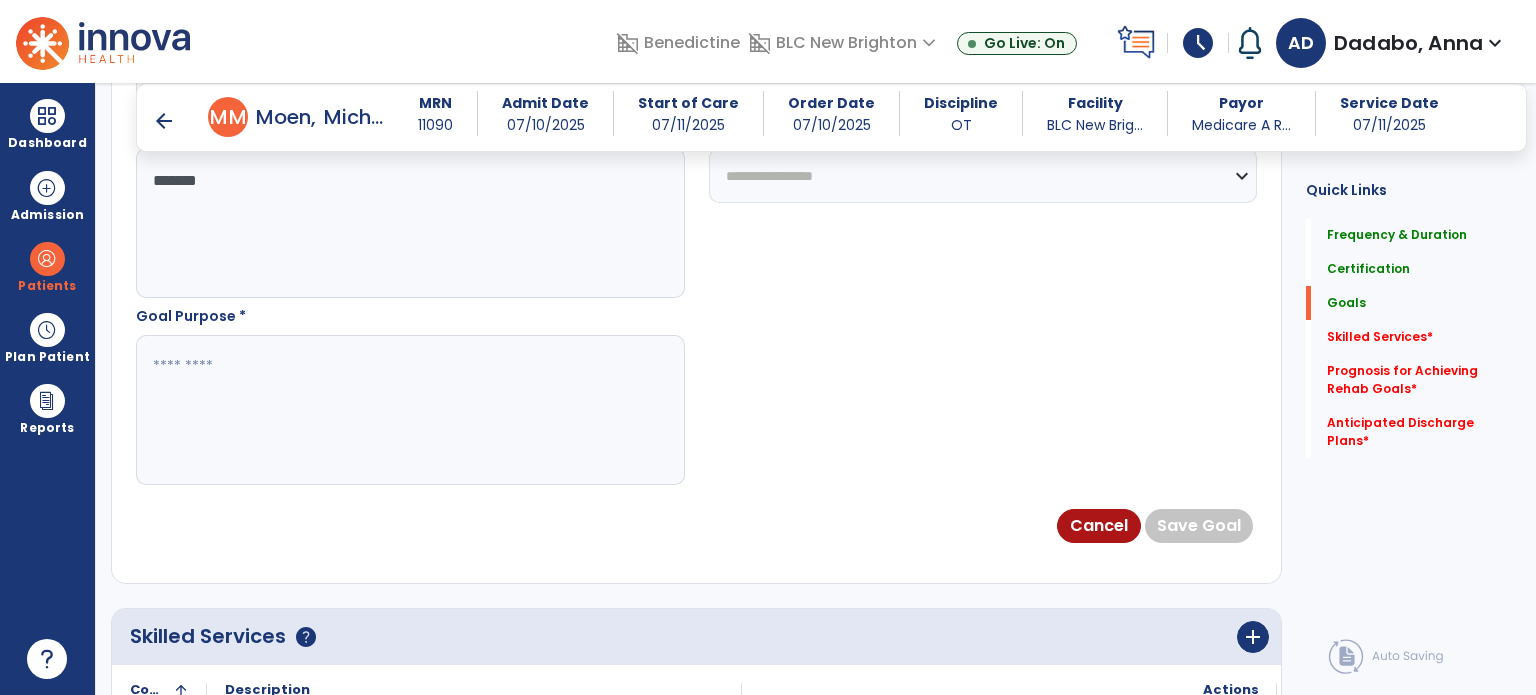 type on "**********" 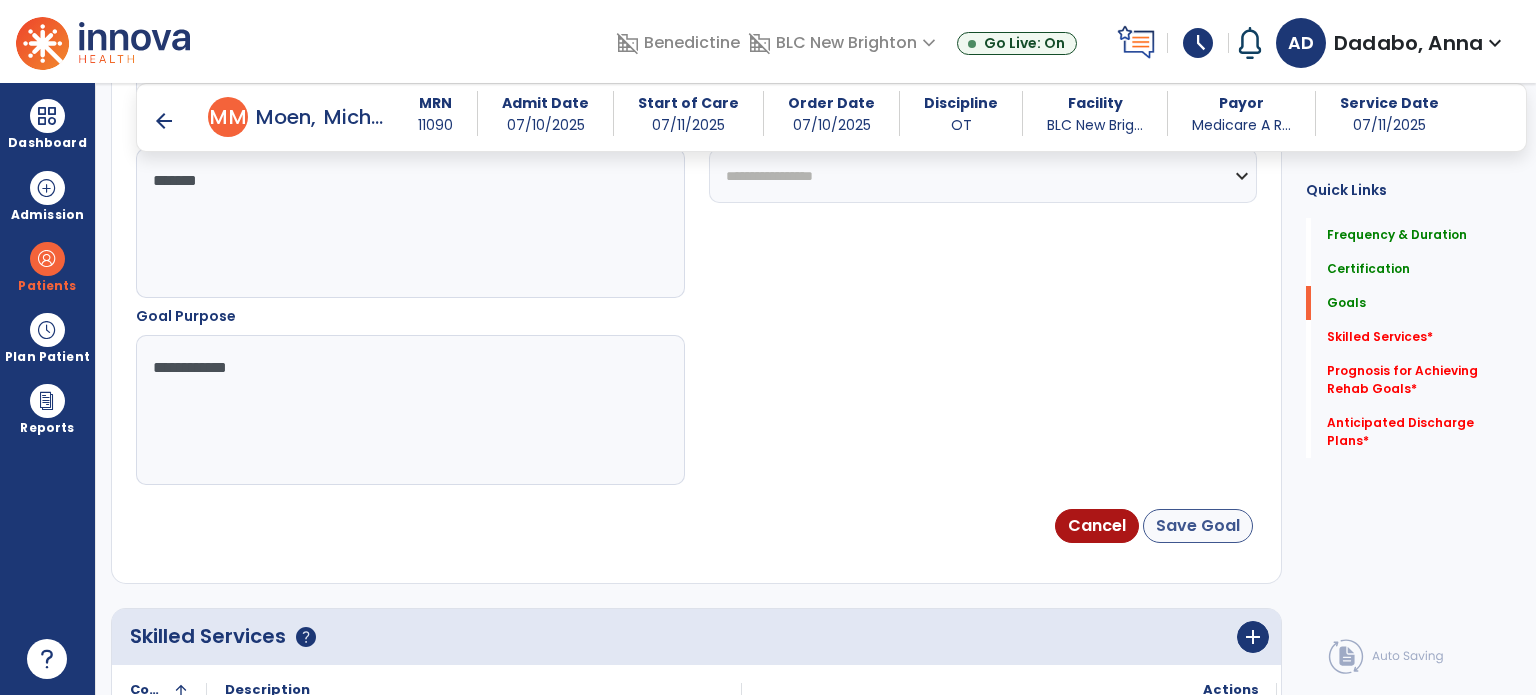 type on "**********" 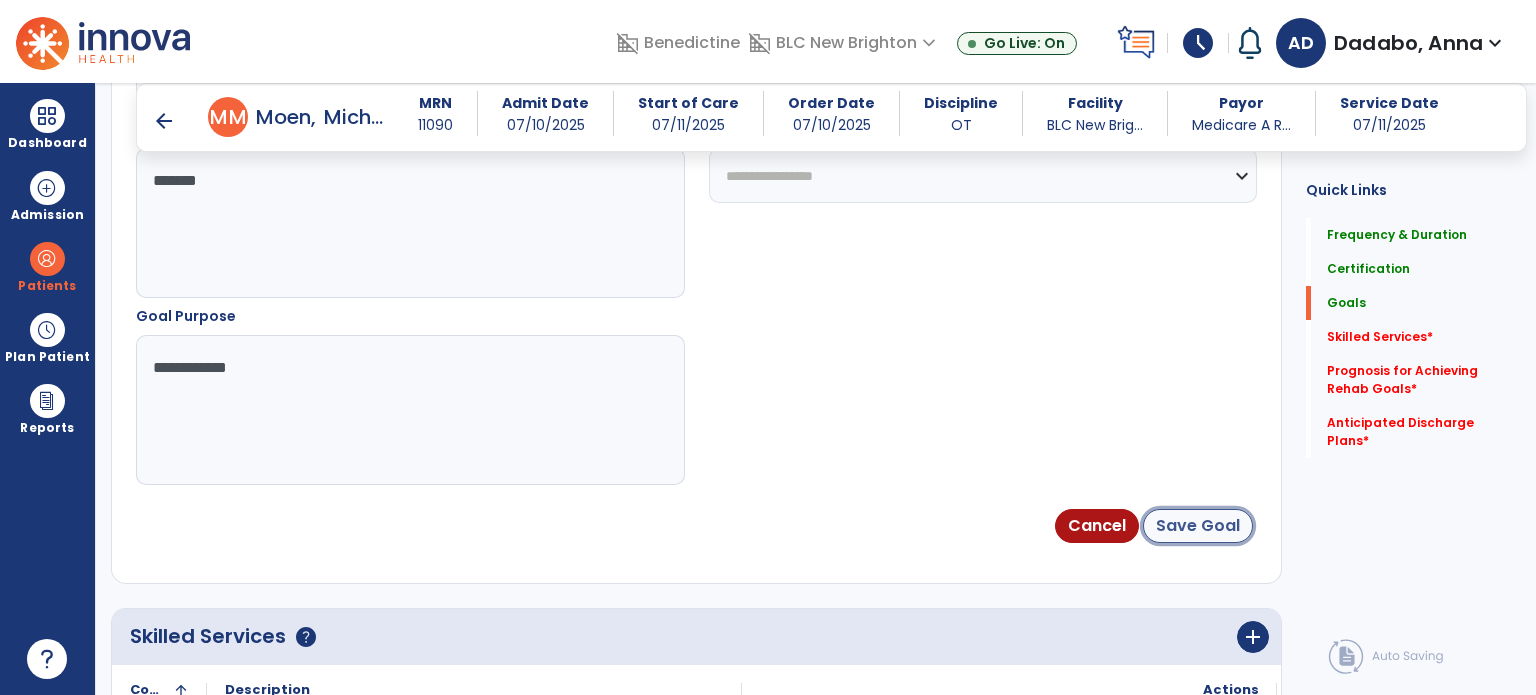 click on "Save Goal" at bounding box center [1198, 526] 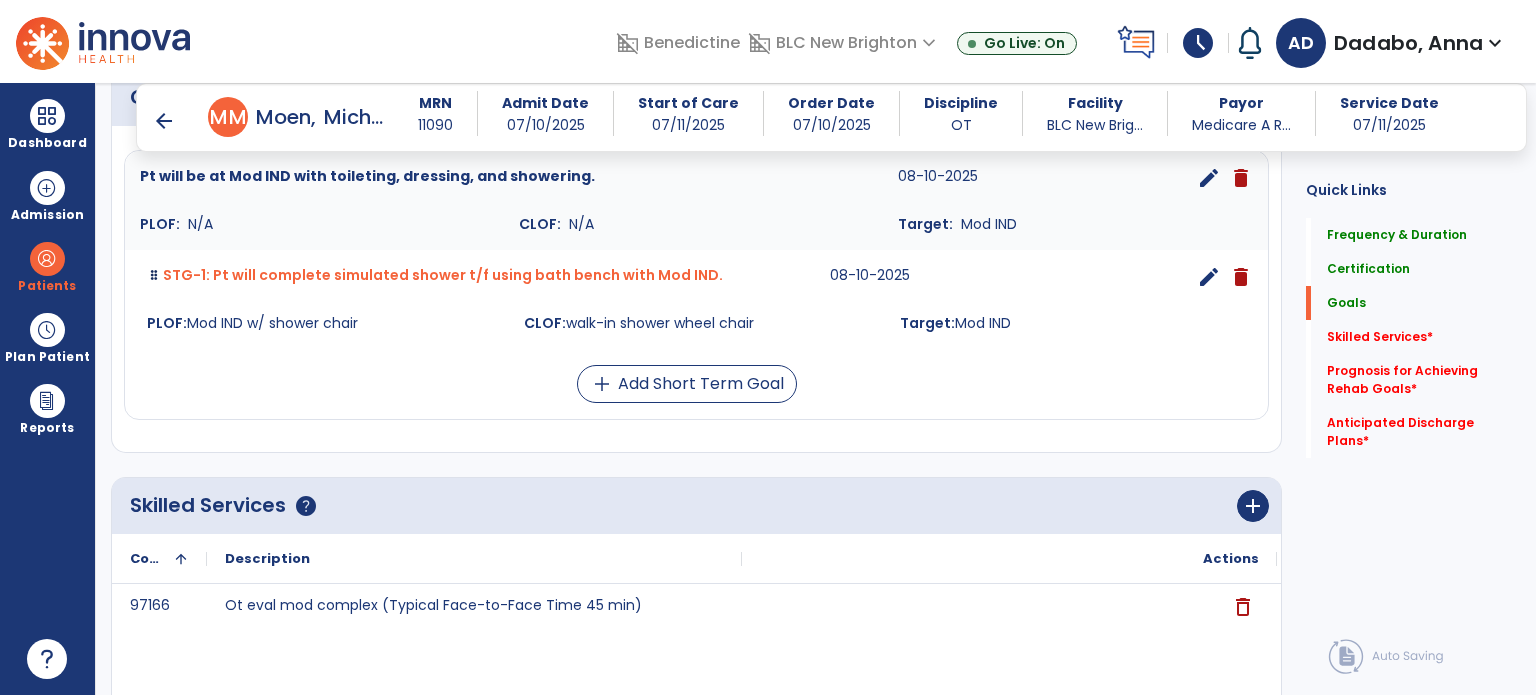 scroll, scrollTop: 551, scrollLeft: 0, axis: vertical 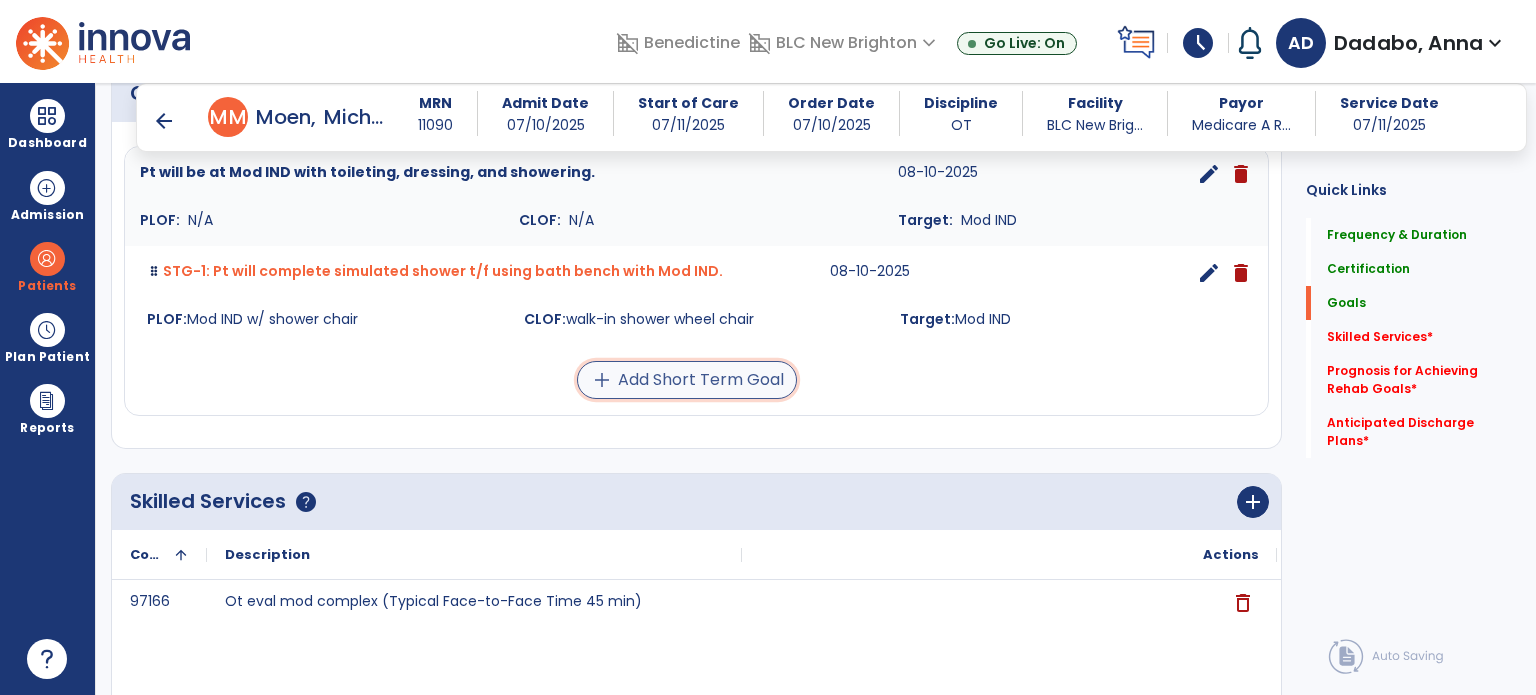 click on "add  Add Short Term Goal" at bounding box center (687, 380) 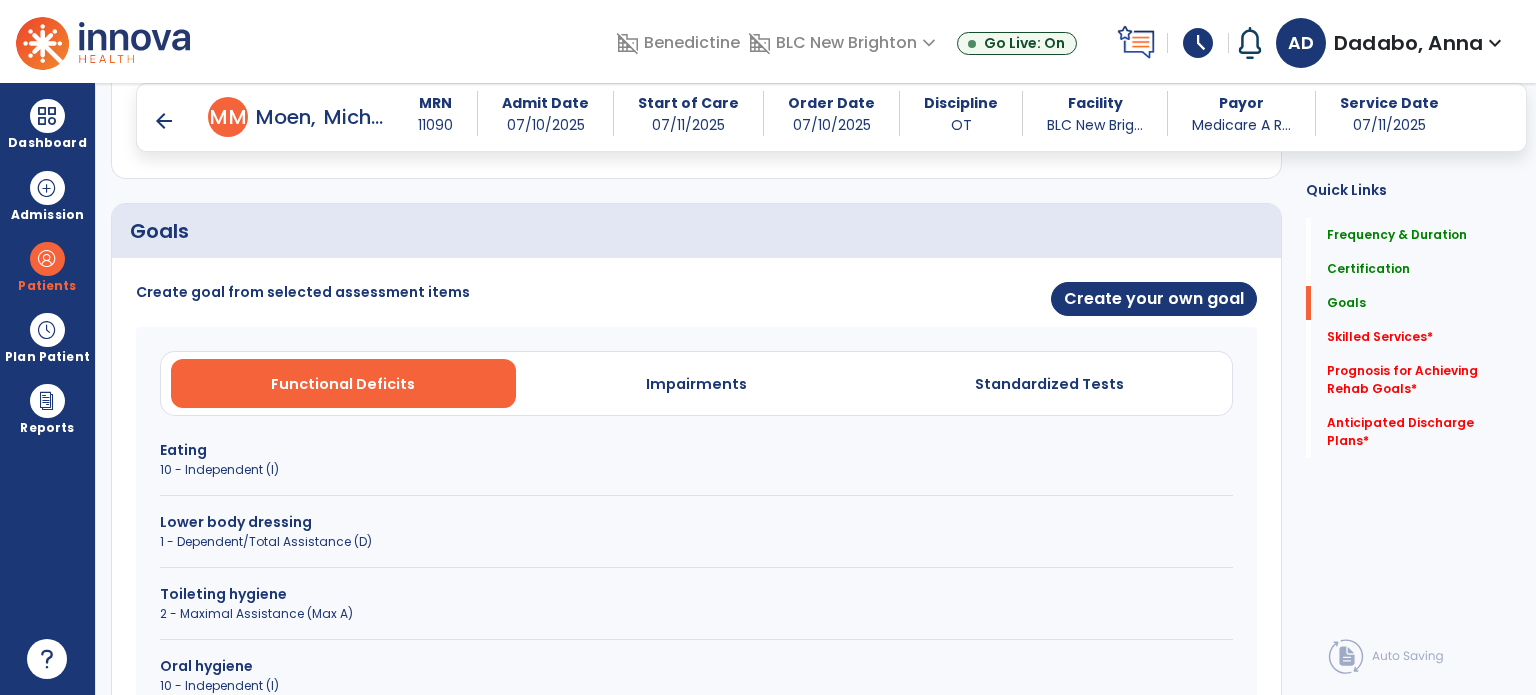 scroll, scrollTop: 412, scrollLeft: 0, axis: vertical 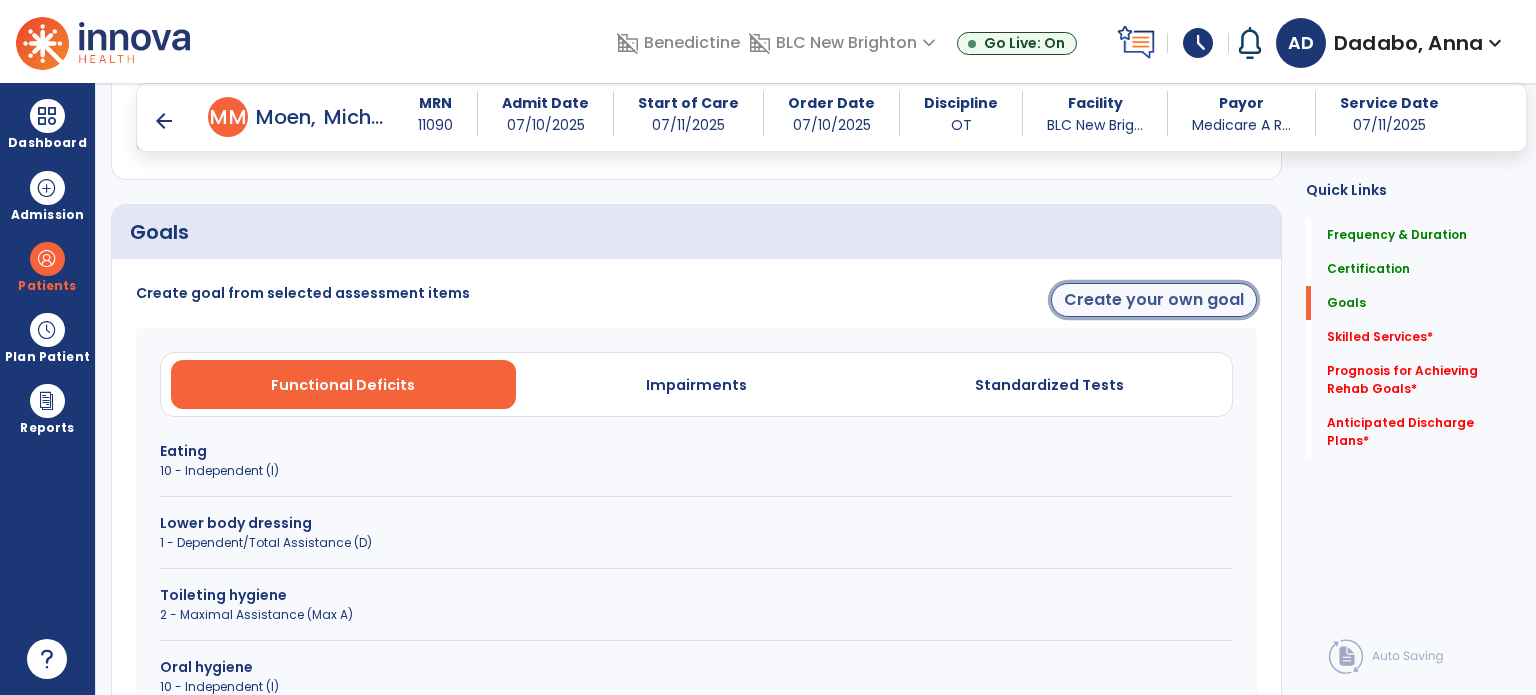 click on "Create your own goal" at bounding box center (1154, 300) 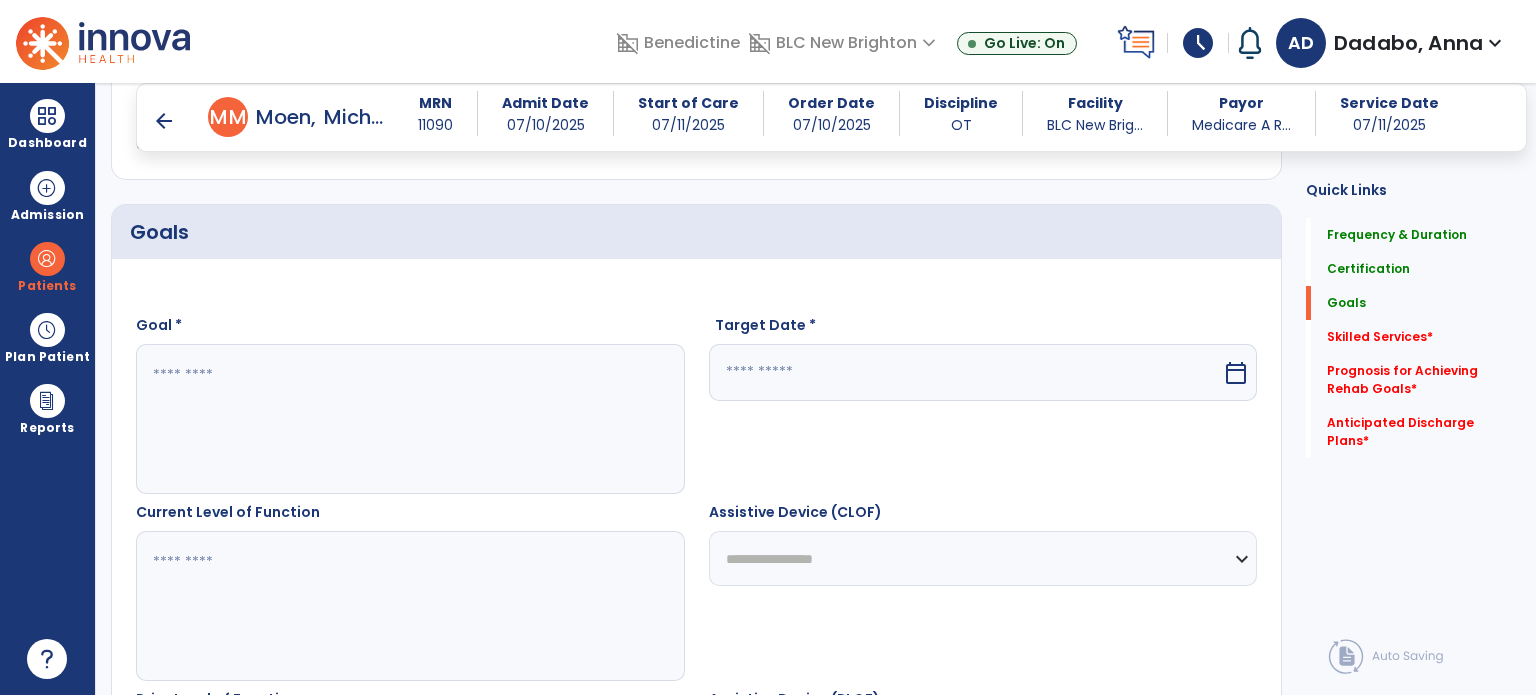 click at bounding box center (409, 419) 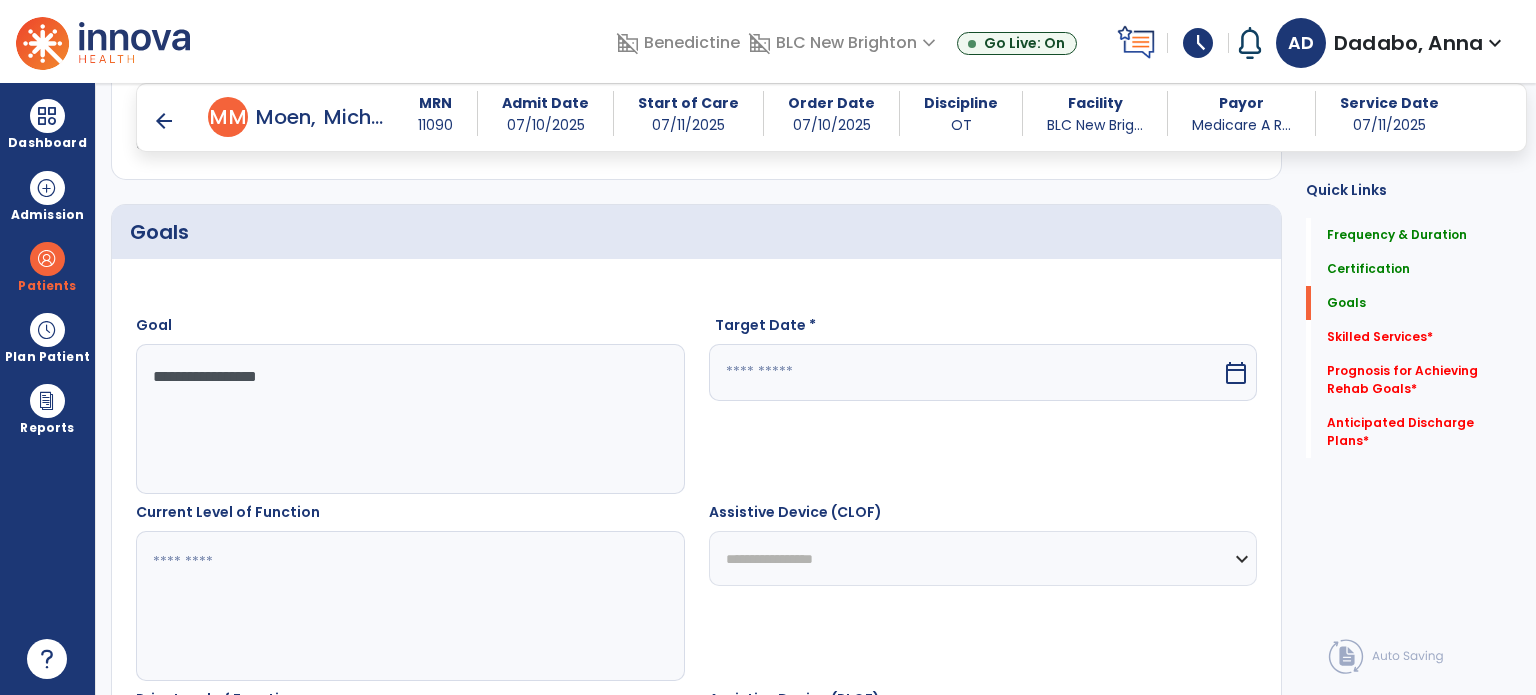 type on "**********" 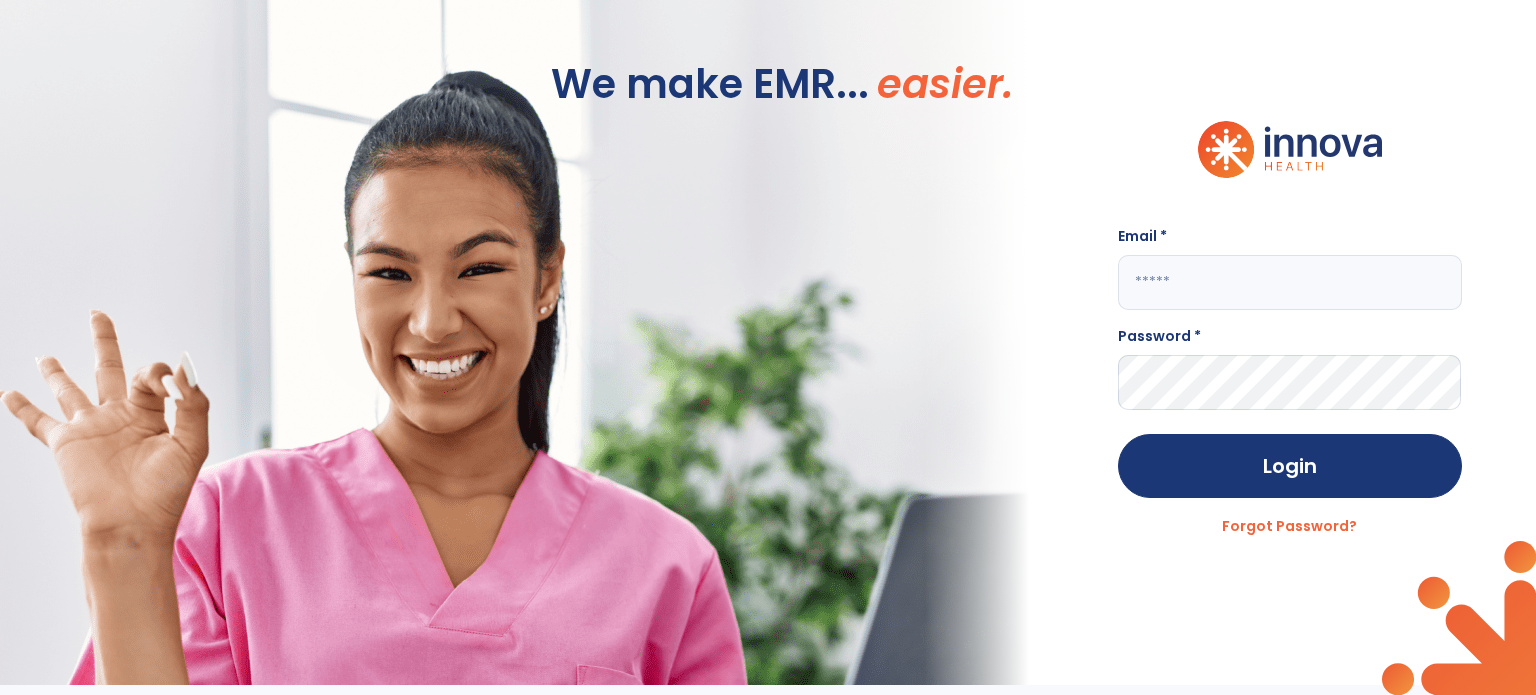 scroll, scrollTop: 0, scrollLeft: 0, axis: both 